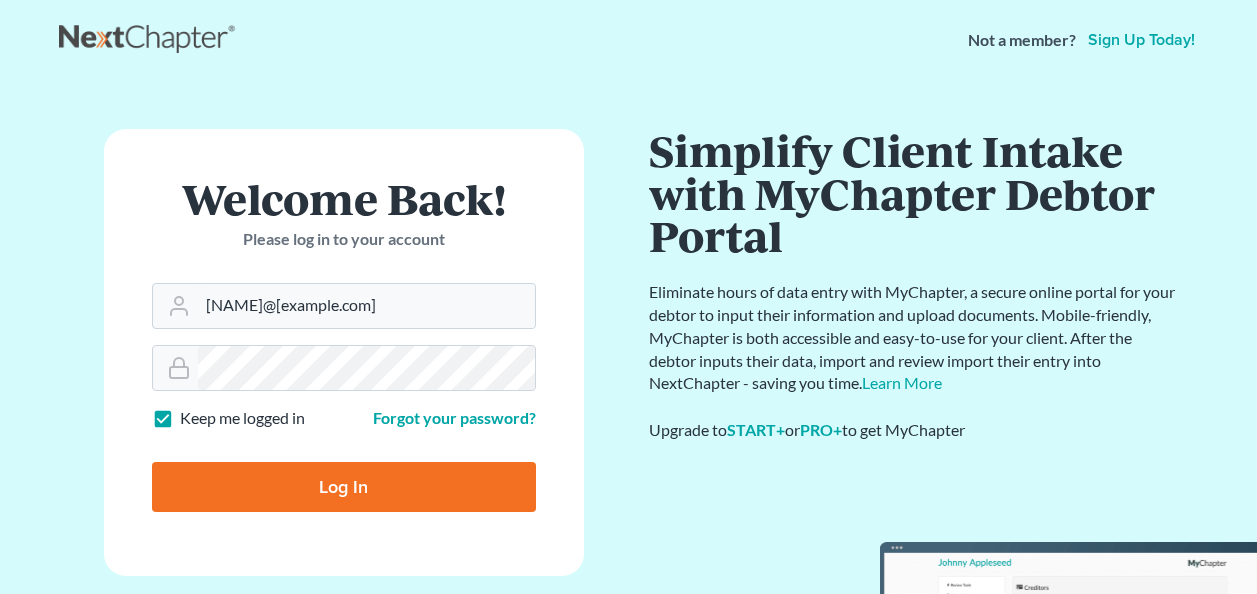 scroll, scrollTop: 0, scrollLeft: 0, axis: both 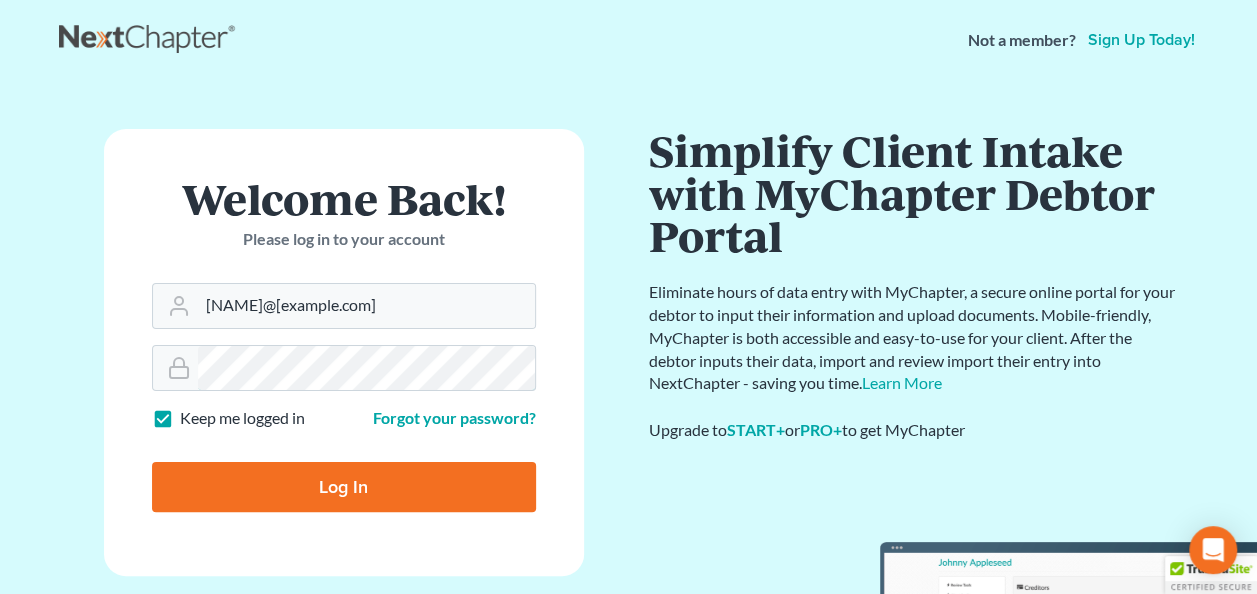 click on "Log In" at bounding box center [344, 487] 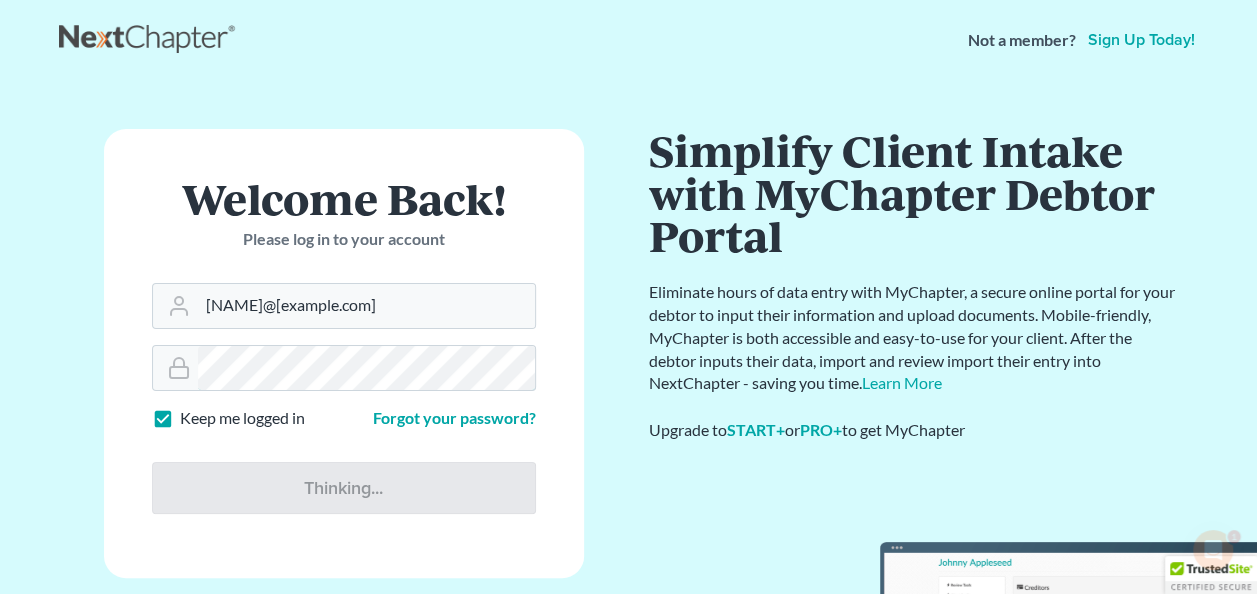 scroll, scrollTop: 0, scrollLeft: 0, axis: both 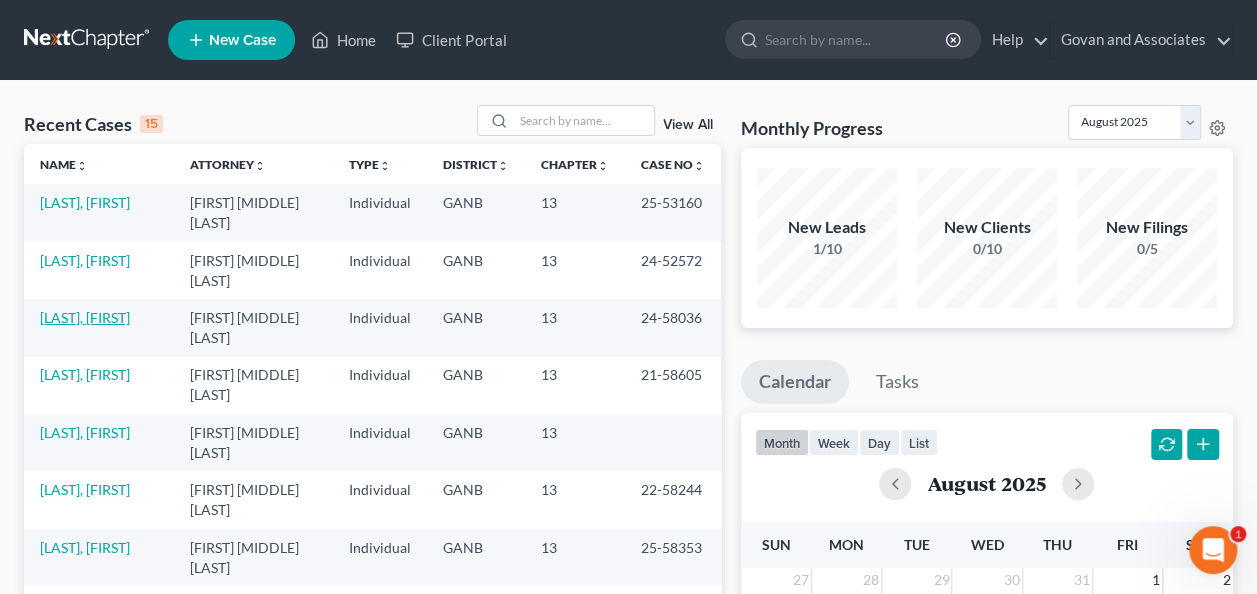 click on "[LAST], [FIRST]" at bounding box center [85, 317] 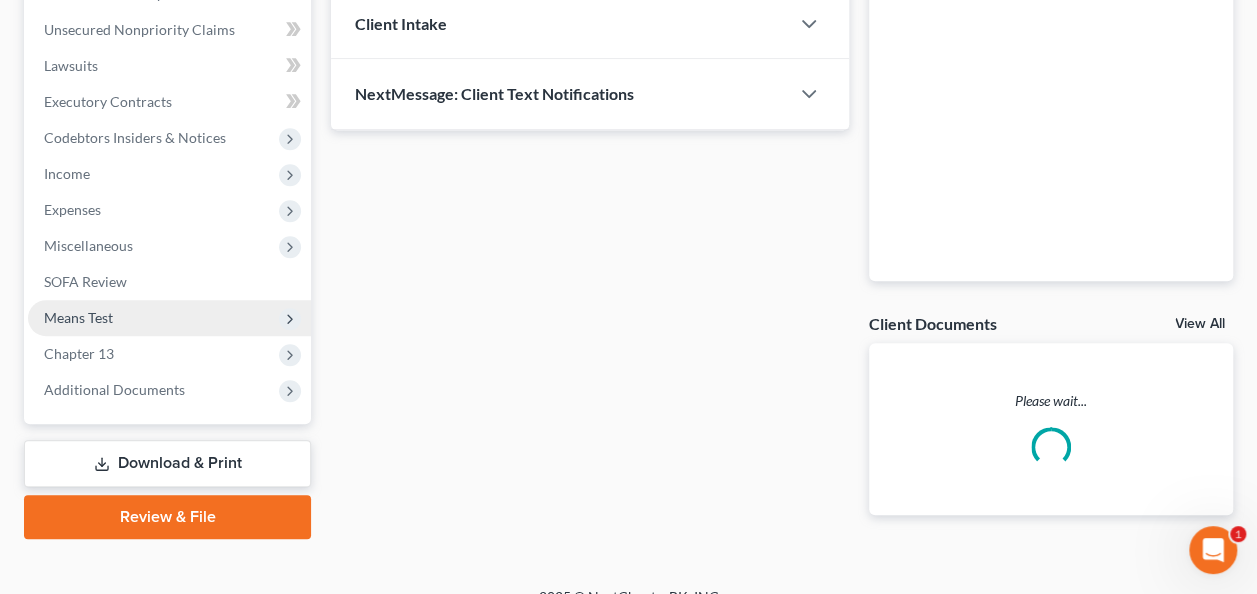 scroll, scrollTop: 512, scrollLeft: 0, axis: vertical 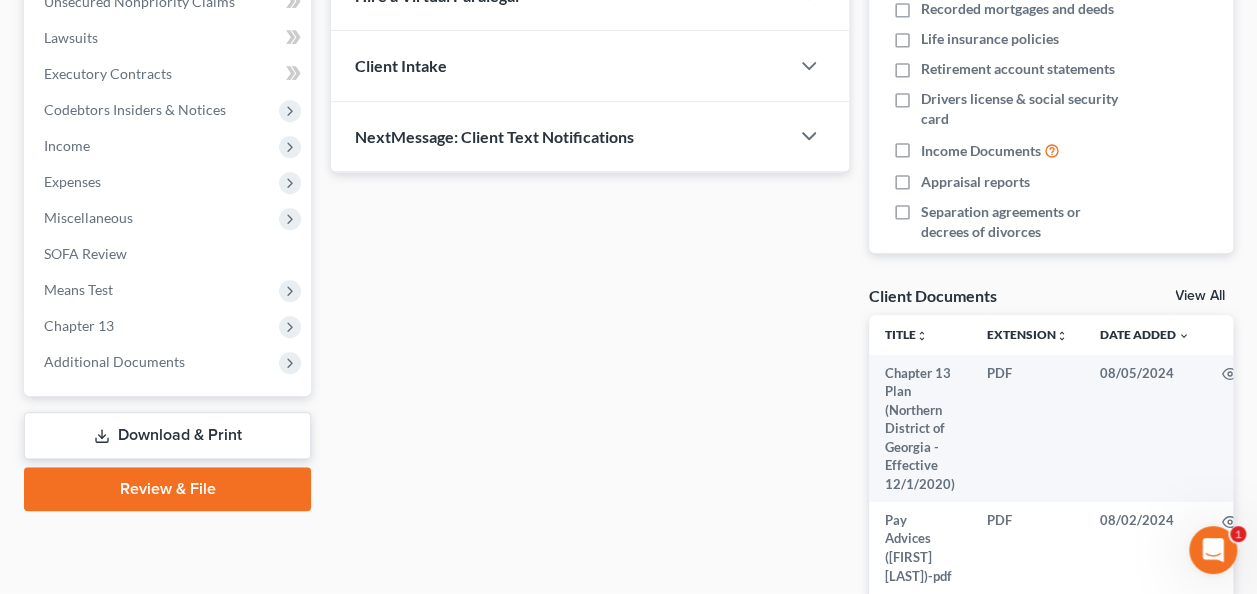 click on "Download & Print" at bounding box center [167, 435] 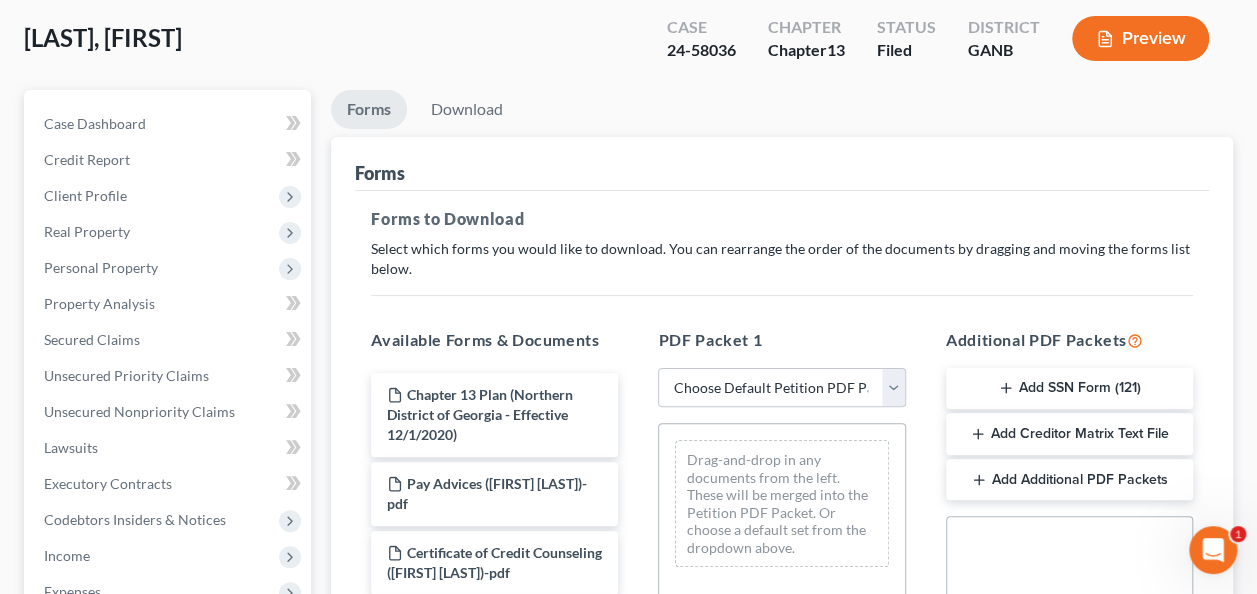 scroll, scrollTop: 200, scrollLeft: 0, axis: vertical 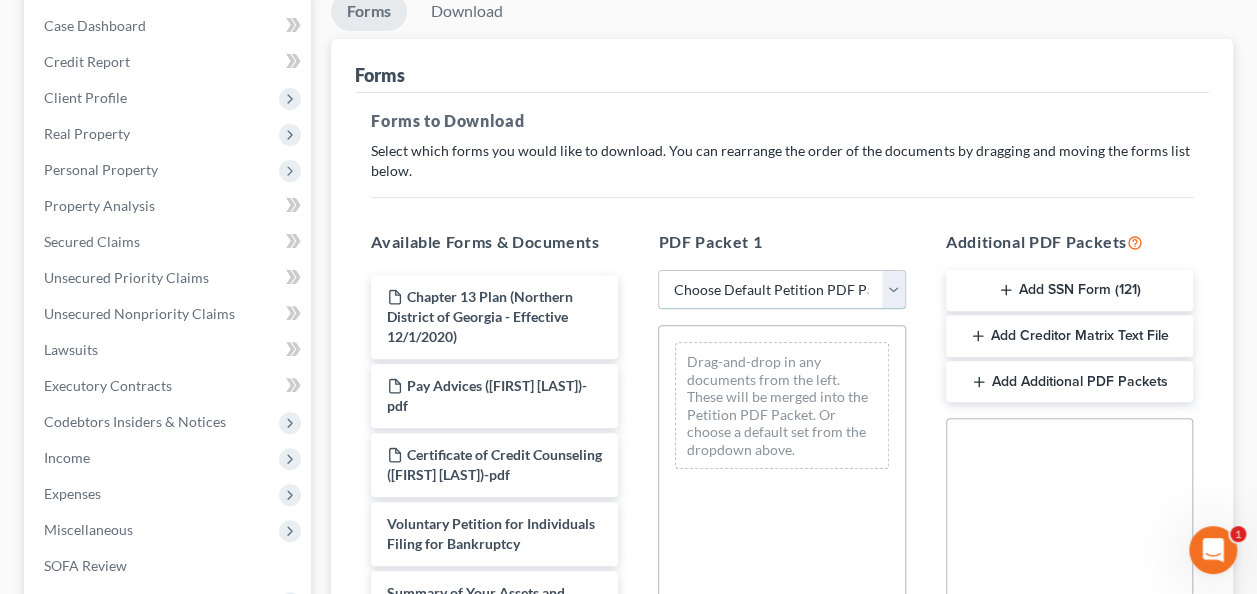 click on "Choose Default Petition PDF Packet Complete Bankruptcy Petition (all forms and schedules) Emergency Filing Forms (Petition and Creditor List Only) Amended Forms Signature Pages Only Supplemental Post Petition (Sch. I & J) Supplemental Post Petition (Sch. I) Supplemental Post Petition (Sch. J) Petition Voluntary Petition" at bounding box center (781, 290) 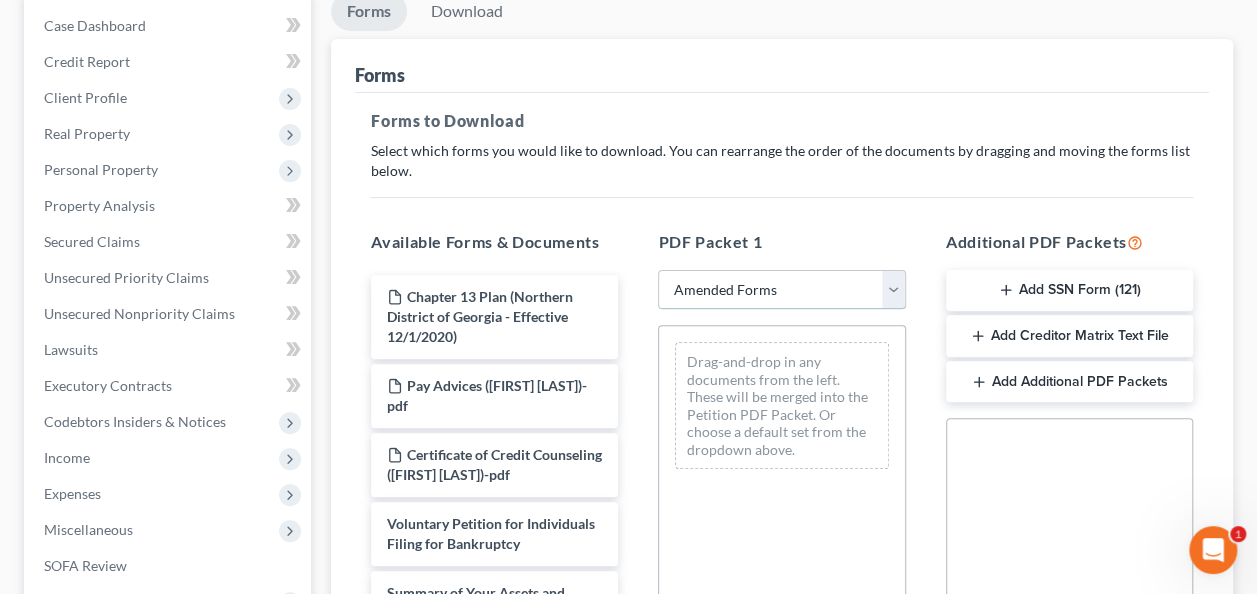 click on "Choose Default Petition PDF Packet Complete Bankruptcy Petition (all forms and schedules) Emergency Filing Forms (Petition and Creditor List Only) Amended Forms Signature Pages Only Supplemental Post Petition (Sch. I & J) Supplemental Post Petition (Sch. I) Supplemental Post Petition (Sch. J) Petition Voluntary Petition" at bounding box center [781, 290] 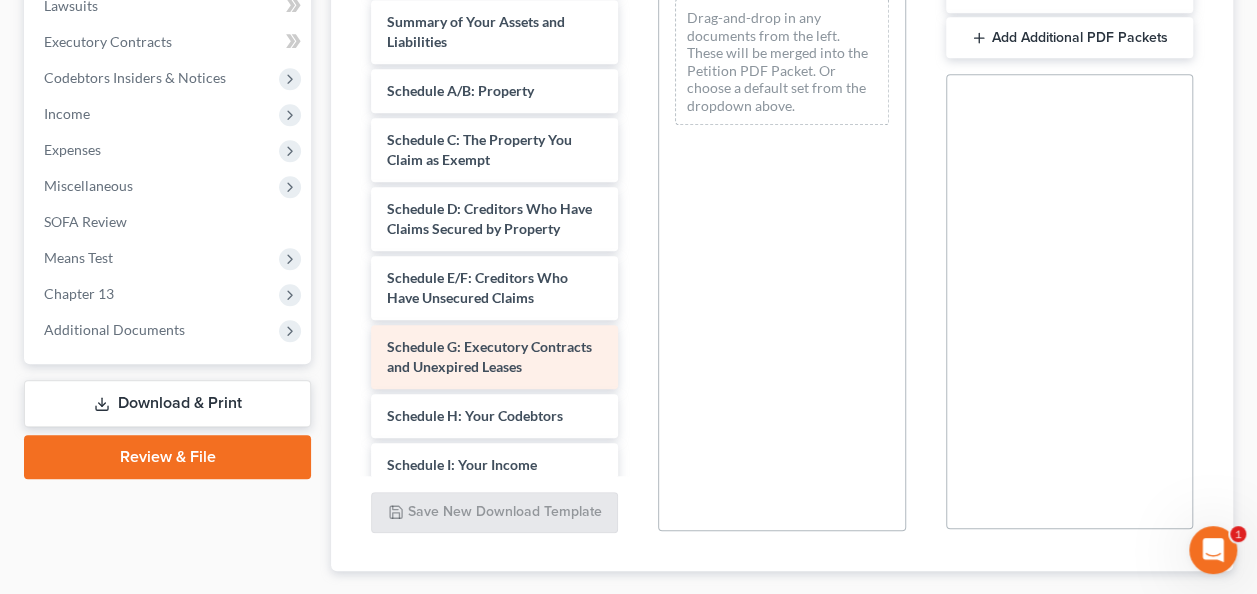 scroll, scrollTop: 600, scrollLeft: 0, axis: vertical 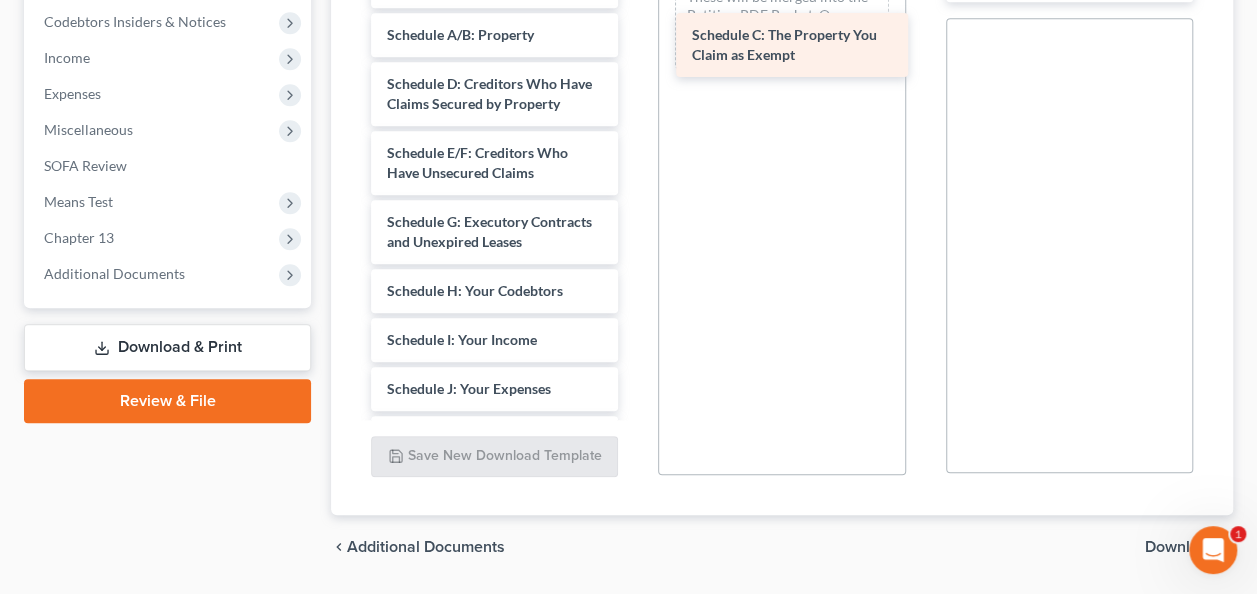drag, startPoint x: 497, startPoint y: 108, endPoint x: 802, endPoint y: 40, distance: 312.4884 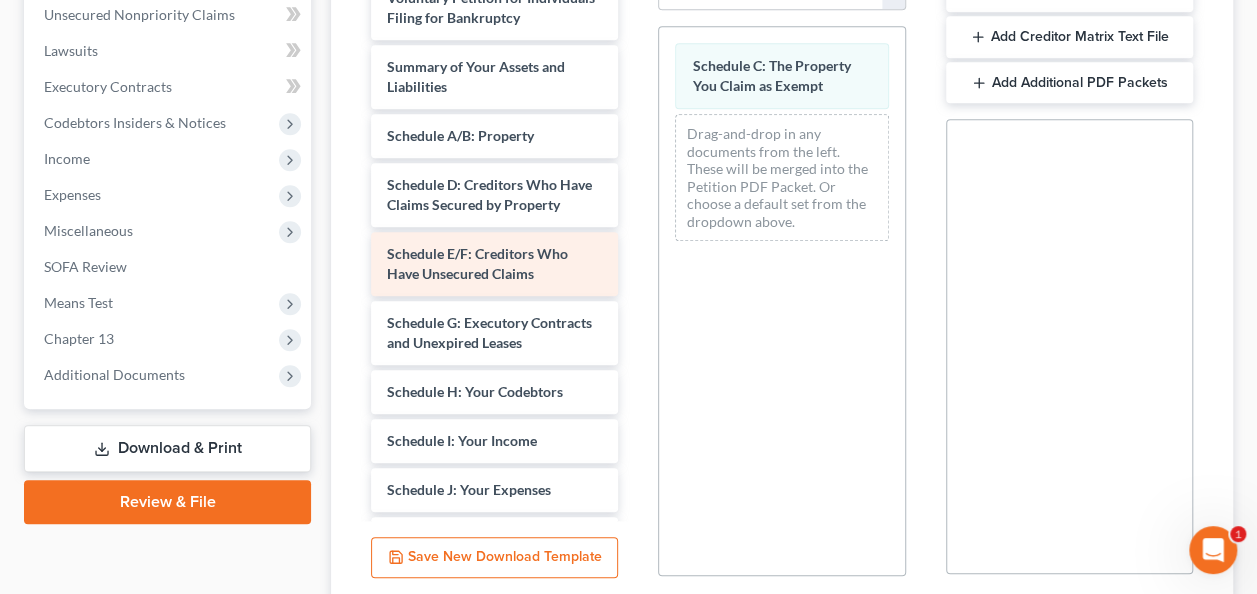 scroll, scrollTop: 400, scrollLeft: 0, axis: vertical 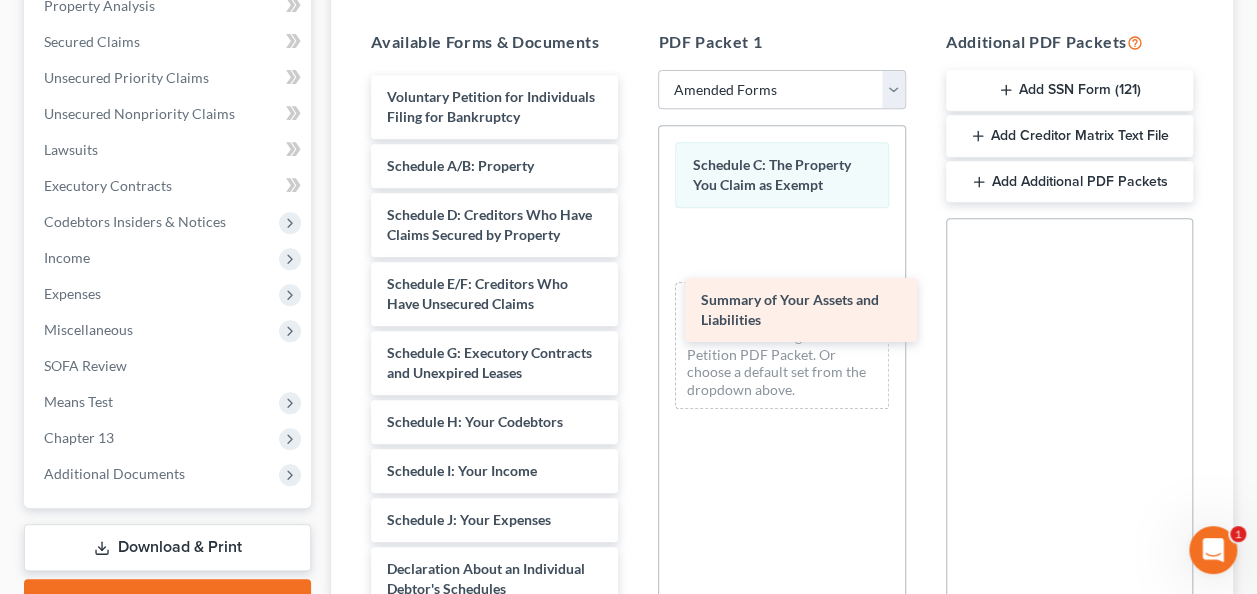 drag, startPoint x: 454, startPoint y: 191, endPoint x: 768, endPoint y: 307, distance: 334.7417 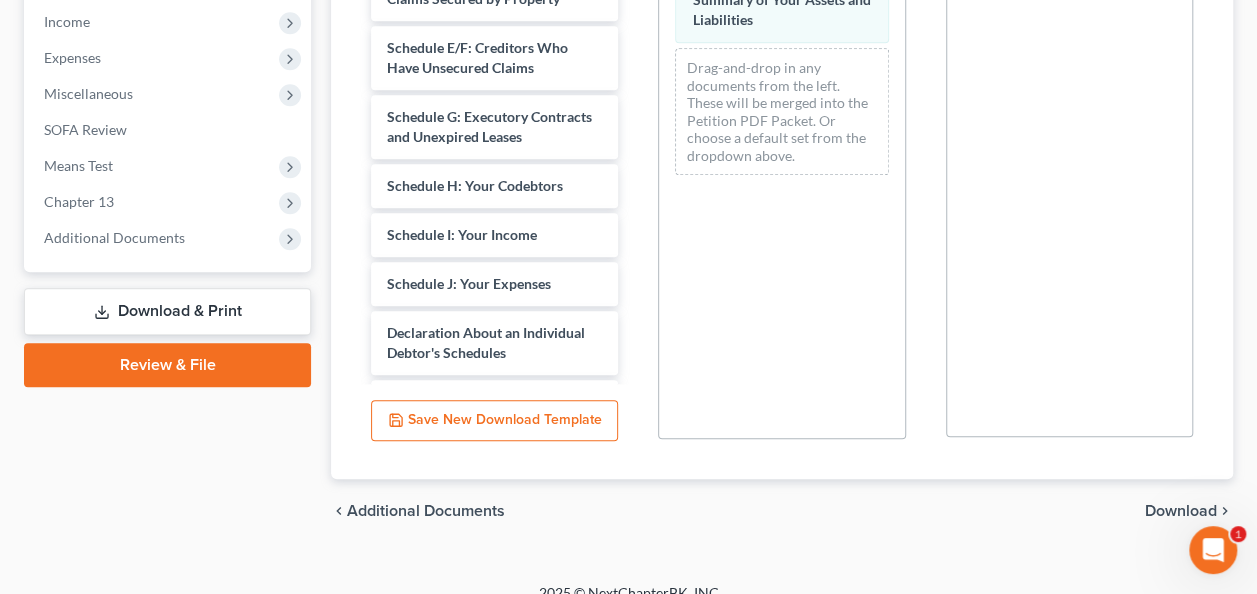 scroll, scrollTop: 659, scrollLeft: 0, axis: vertical 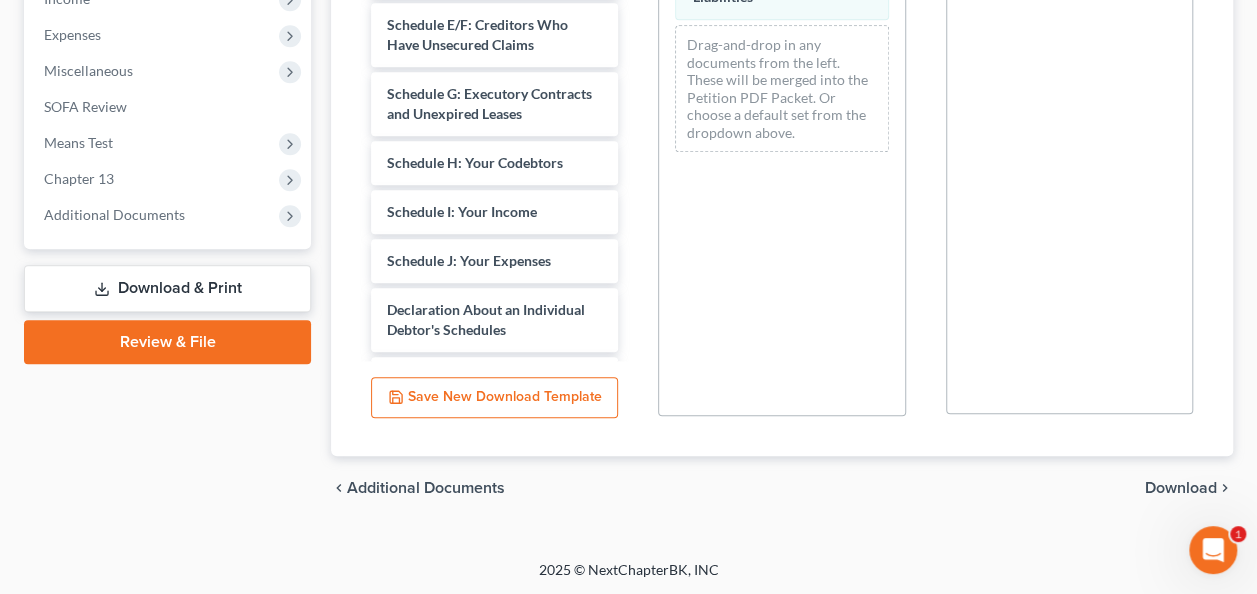 click on "Download" at bounding box center (1181, 488) 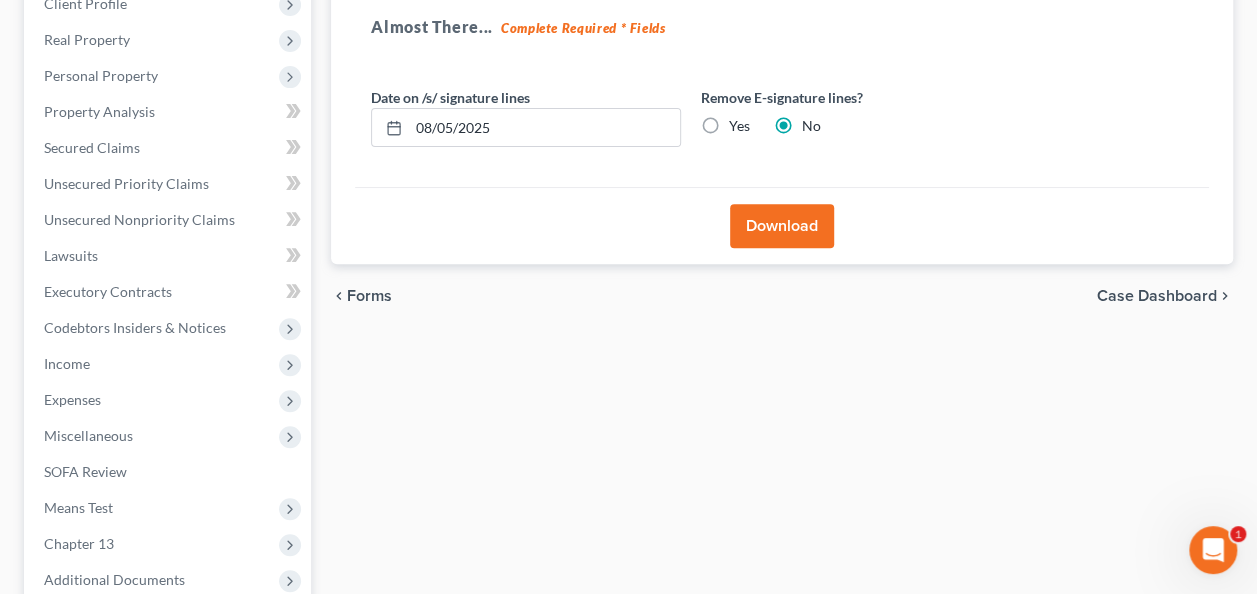 scroll, scrollTop: 102, scrollLeft: 0, axis: vertical 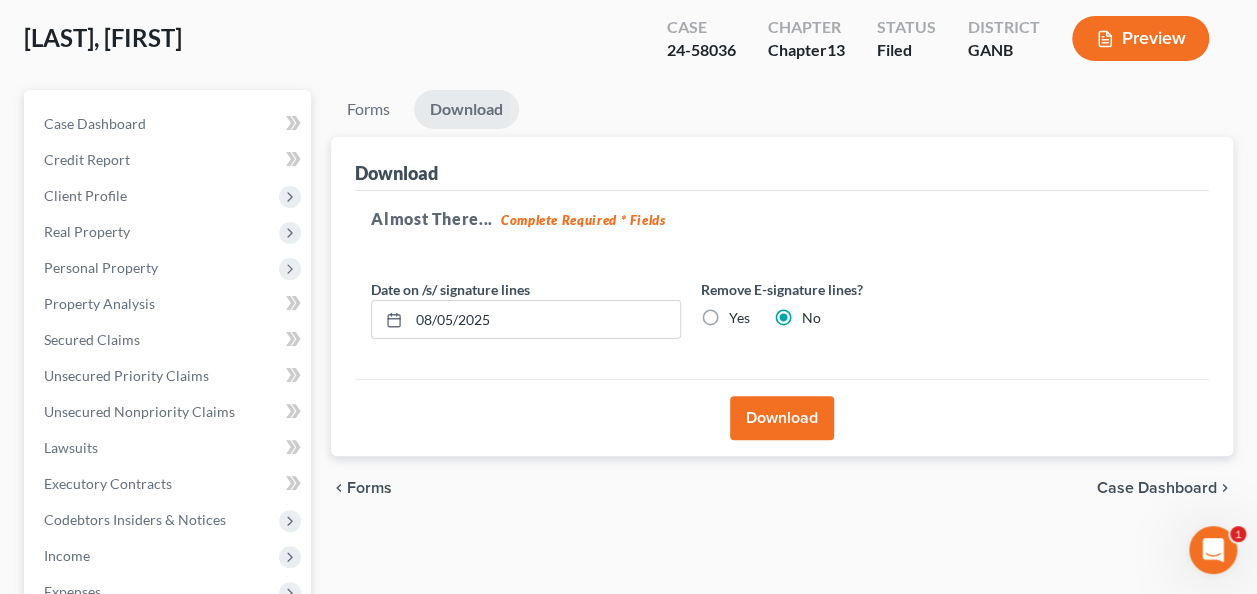 click on "Download" at bounding box center [782, 418] 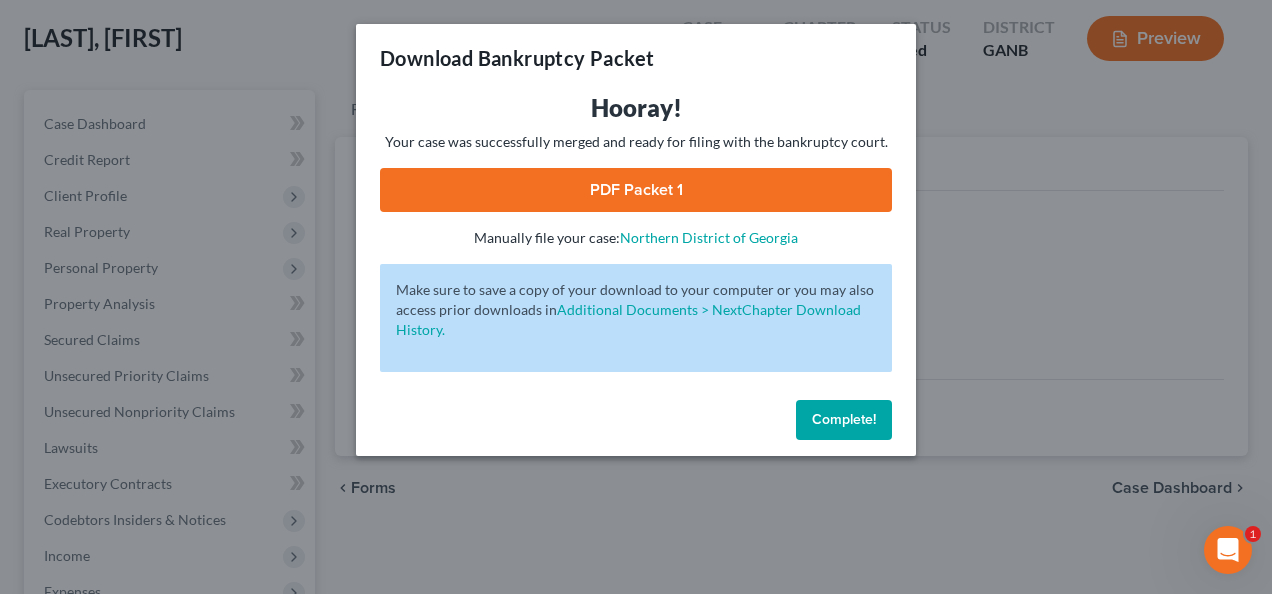 click on "PDF Packet 1" at bounding box center [636, 190] 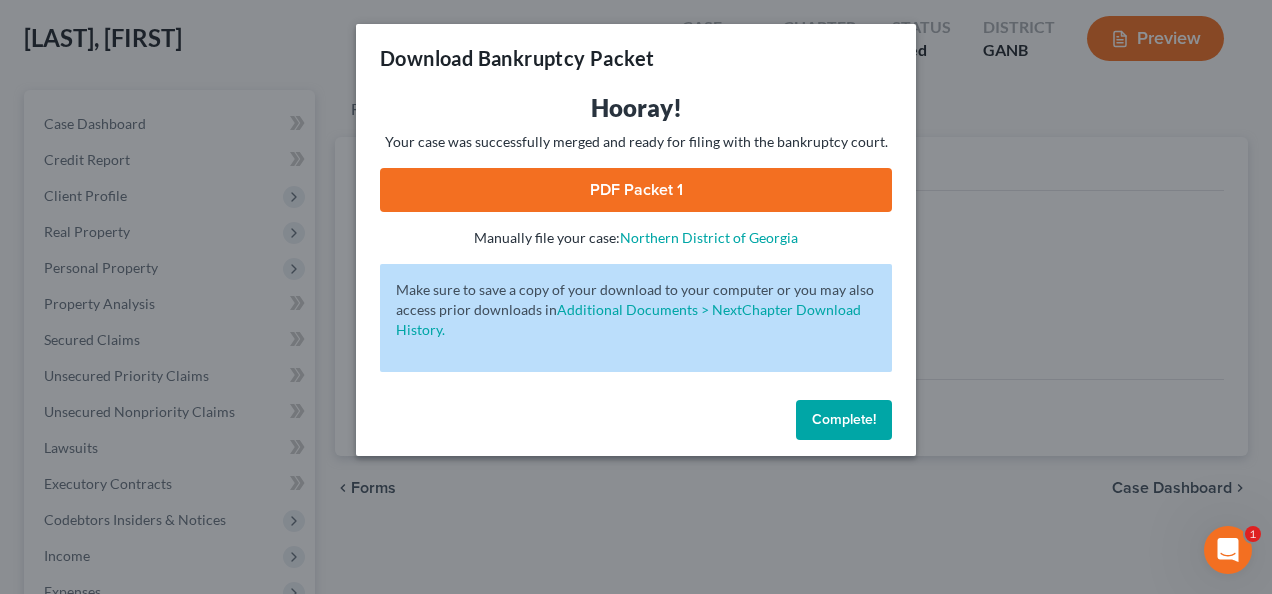 click on "Complete!" at bounding box center (844, 420) 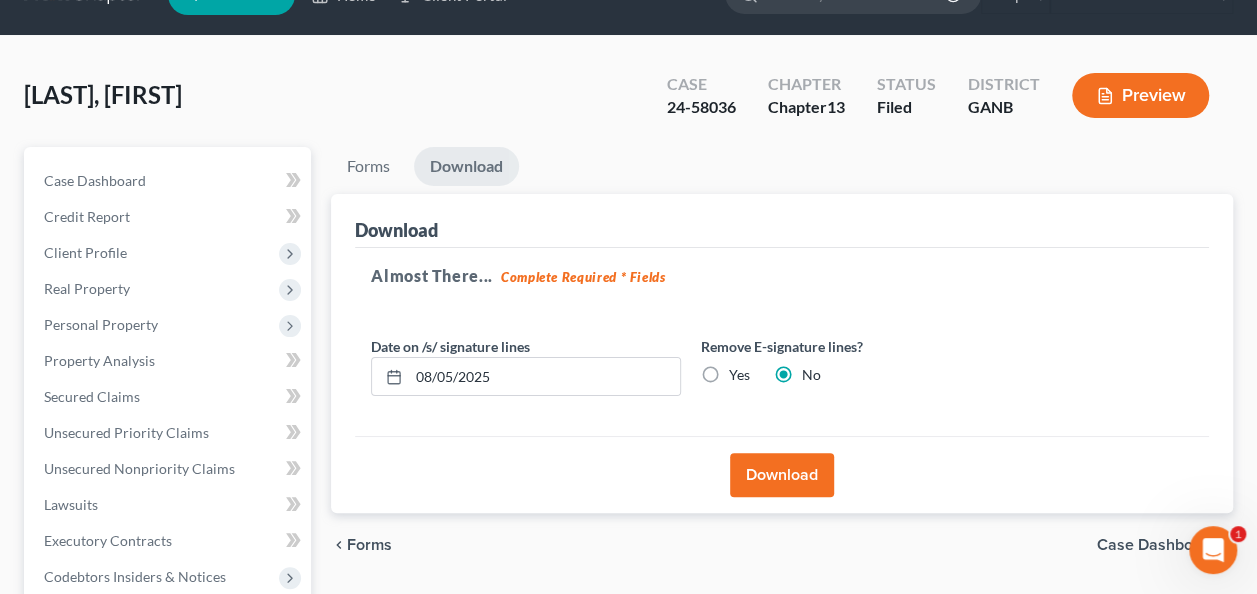 scroll, scrollTop: 0, scrollLeft: 0, axis: both 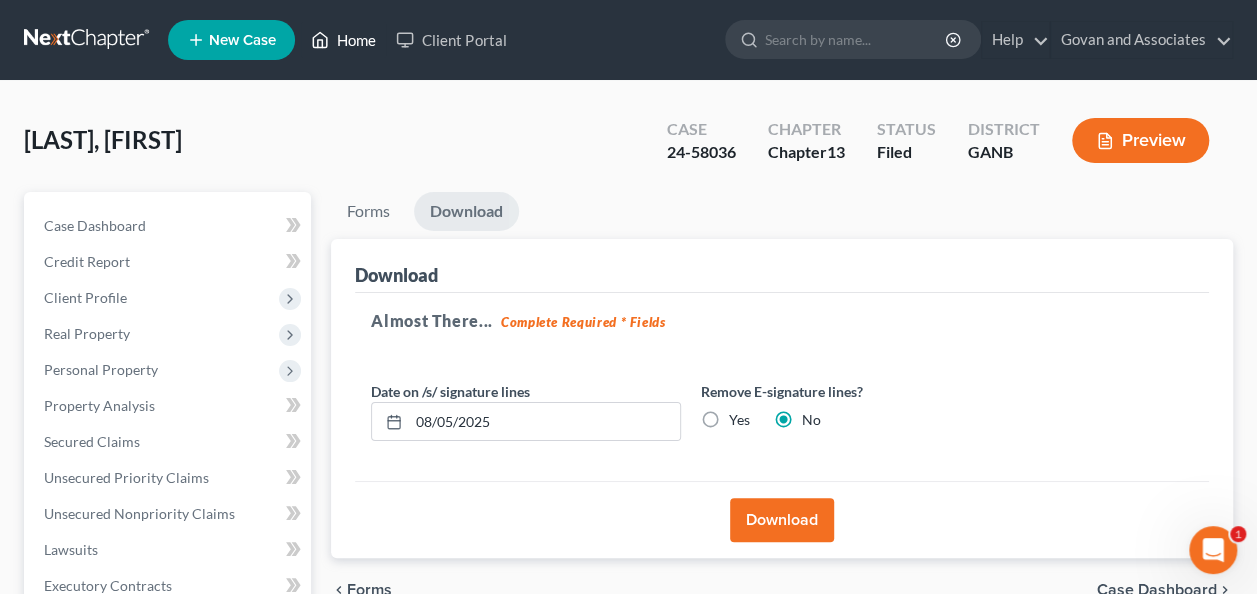 click on "Home" at bounding box center [343, 40] 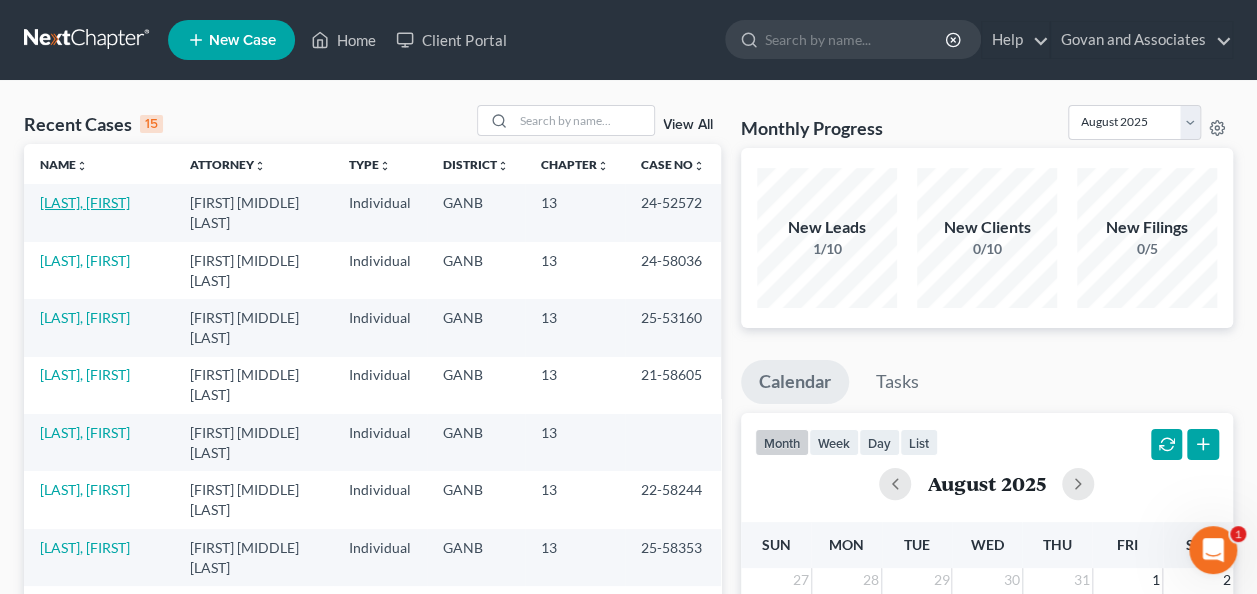 drag, startPoint x: 99, startPoint y: 200, endPoint x: 106, endPoint y: 178, distance: 23.086792 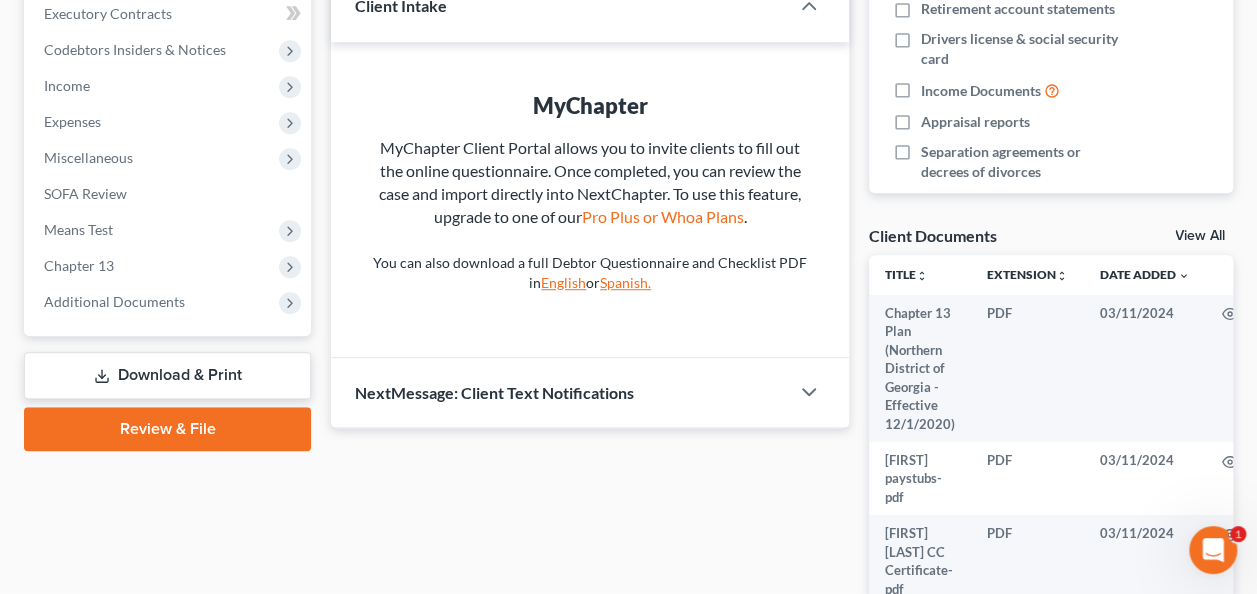 scroll, scrollTop: 600, scrollLeft: 0, axis: vertical 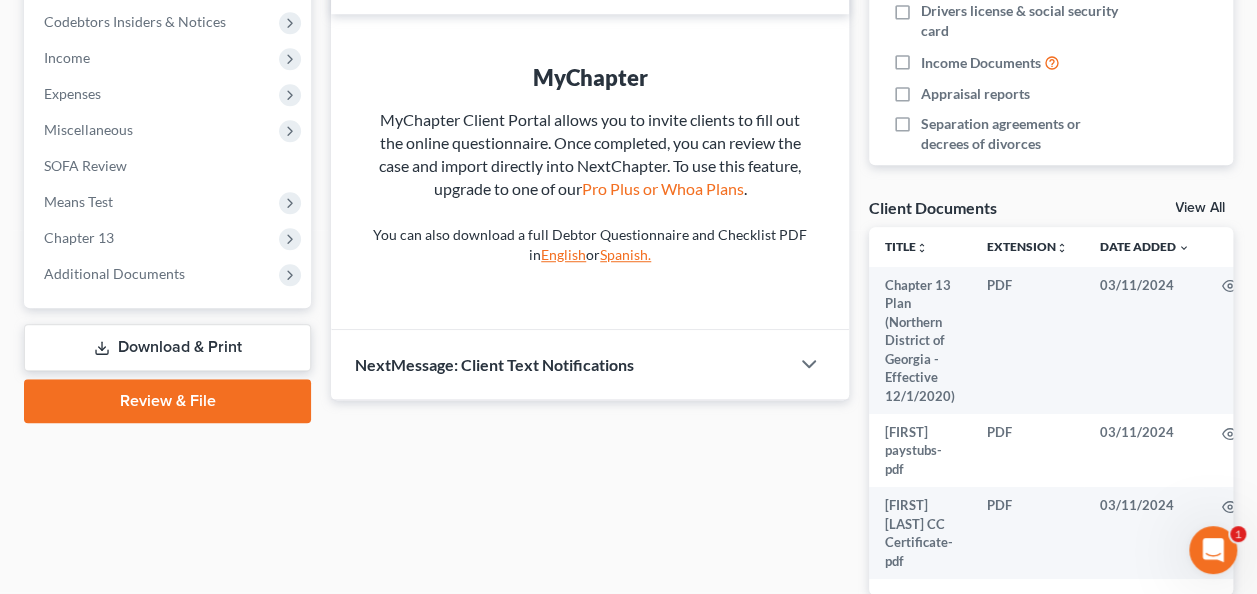 click on "Download & Print" at bounding box center (167, 347) 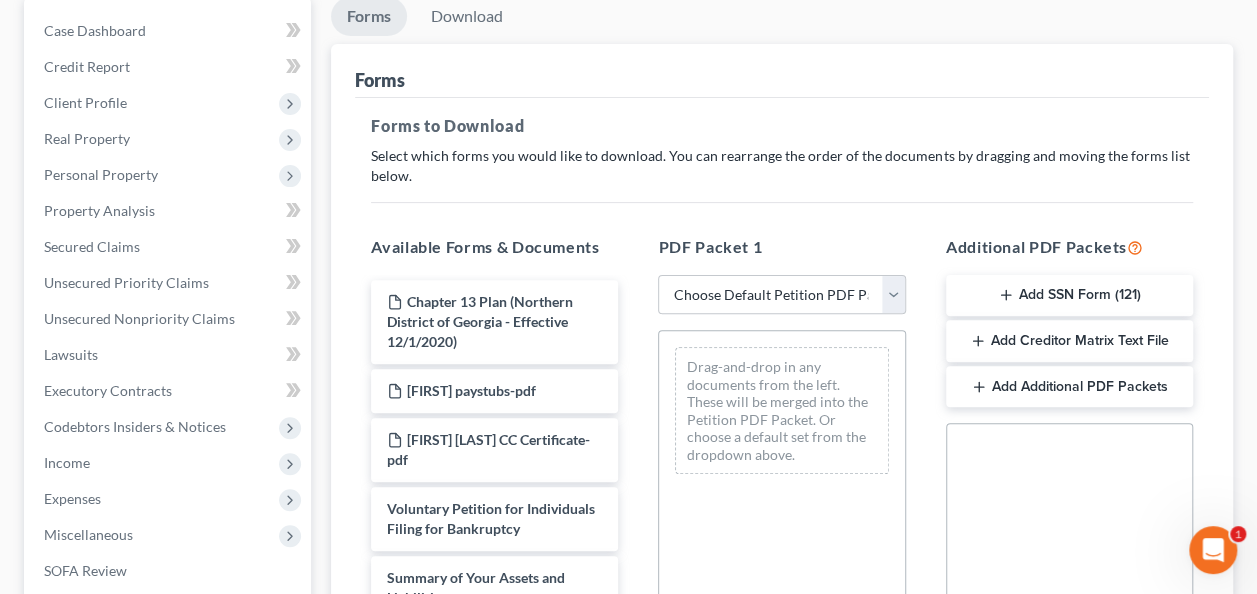 scroll, scrollTop: 200, scrollLeft: 0, axis: vertical 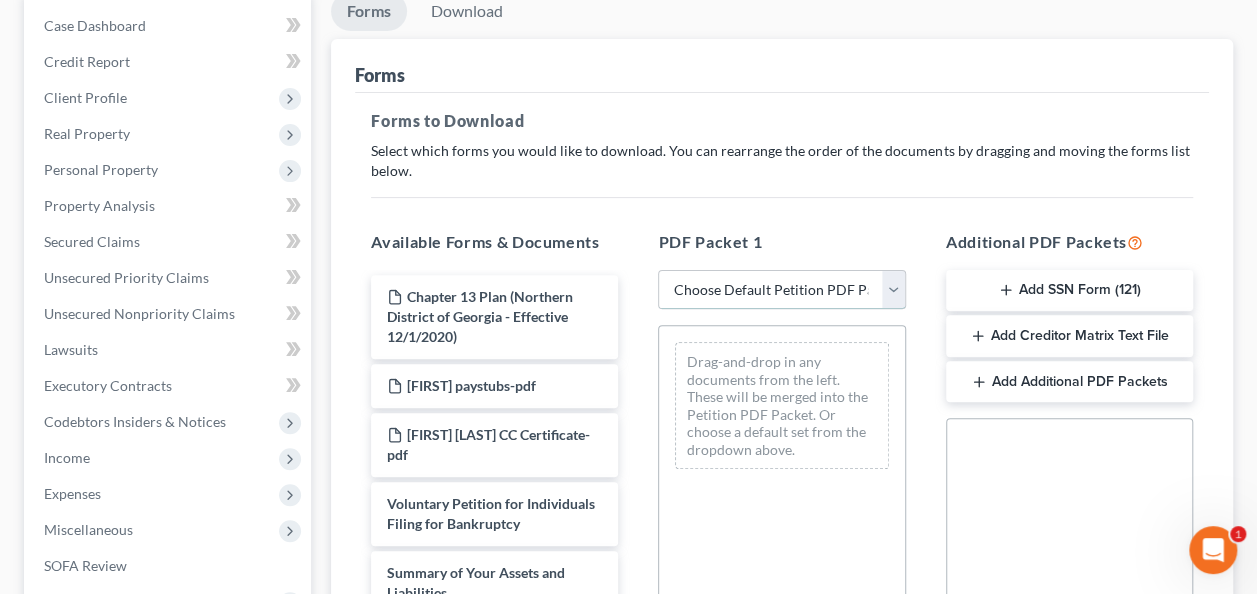 click on "Choose Default Petition PDF Packet Complete Bankruptcy Petition (all forms and schedules) Emergency Filing Forms (Petition and Creditor List Only) Amended Forms Signature Pages Only Supplemental Post Petition (Sch. I & J) Supplemental Post Petition (Sch. I) Supplemental Post Petition (Sch. J) Petition Voluntary Petition" at bounding box center (781, 290) 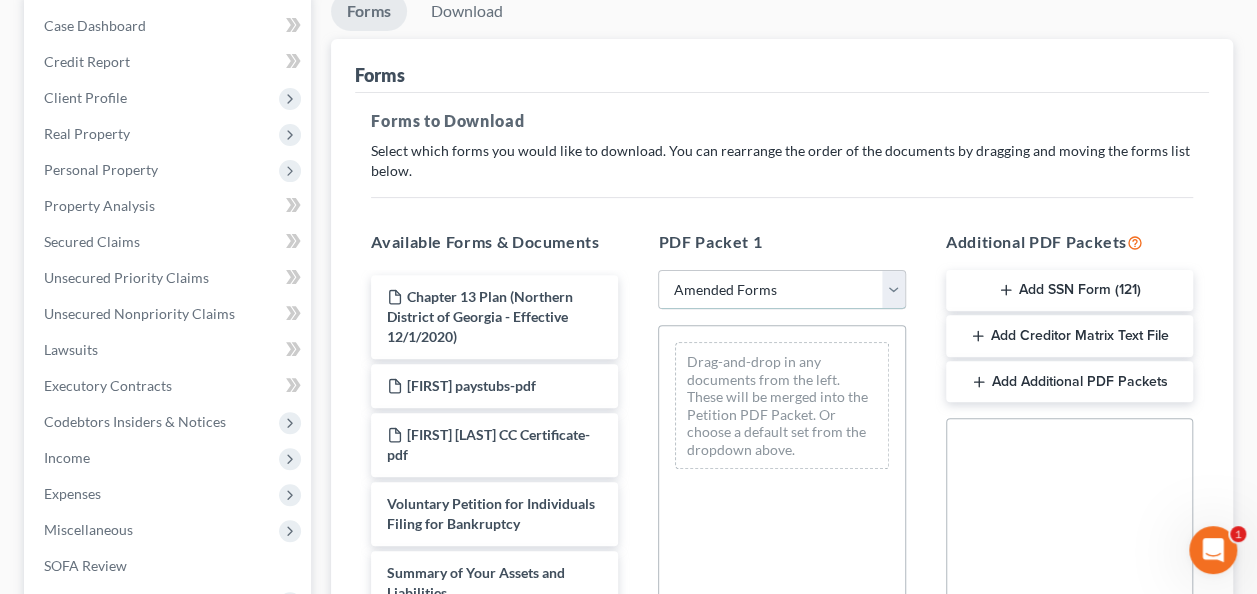 click on "Choose Default Petition PDF Packet Complete Bankruptcy Petition (all forms and schedules) Emergency Filing Forms (Petition and Creditor List Only) Amended Forms Signature Pages Only Supplemental Post Petition (Sch. I & J) Supplemental Post Petition (Sch. I) Supplemental Post Petition (Sch. J) Petition Voluntary Petition" at bounding box center (781, 290) 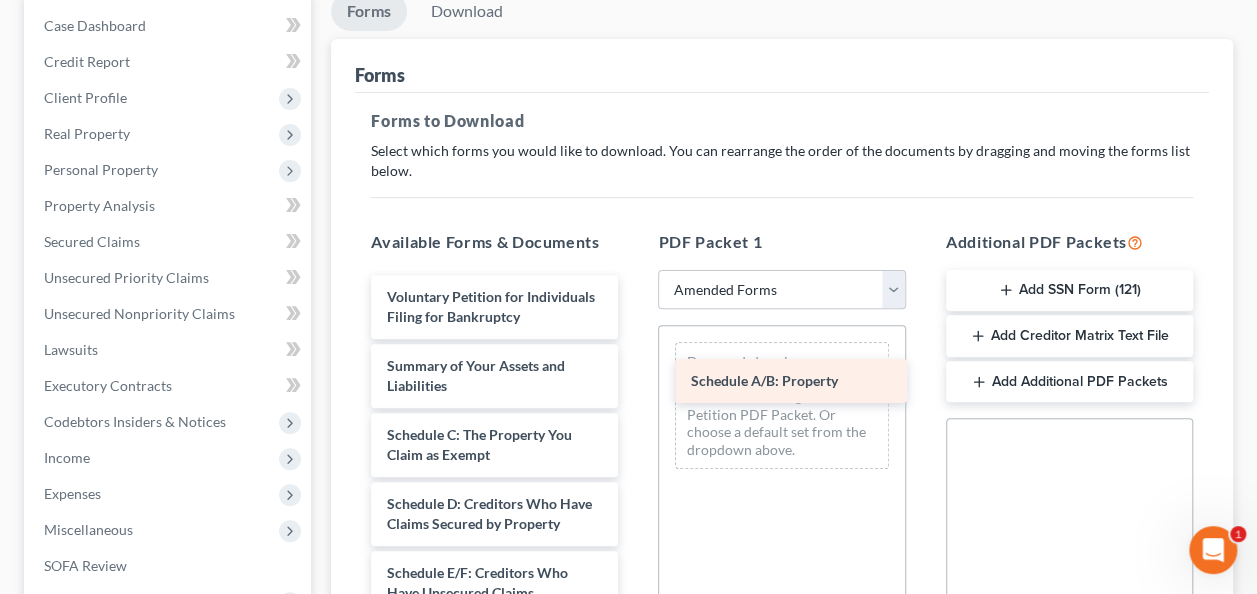 drag, startPoint x: 443, startPoint y: 452, endPoint x: 747, endPoint y: 380, distance: 312.40997 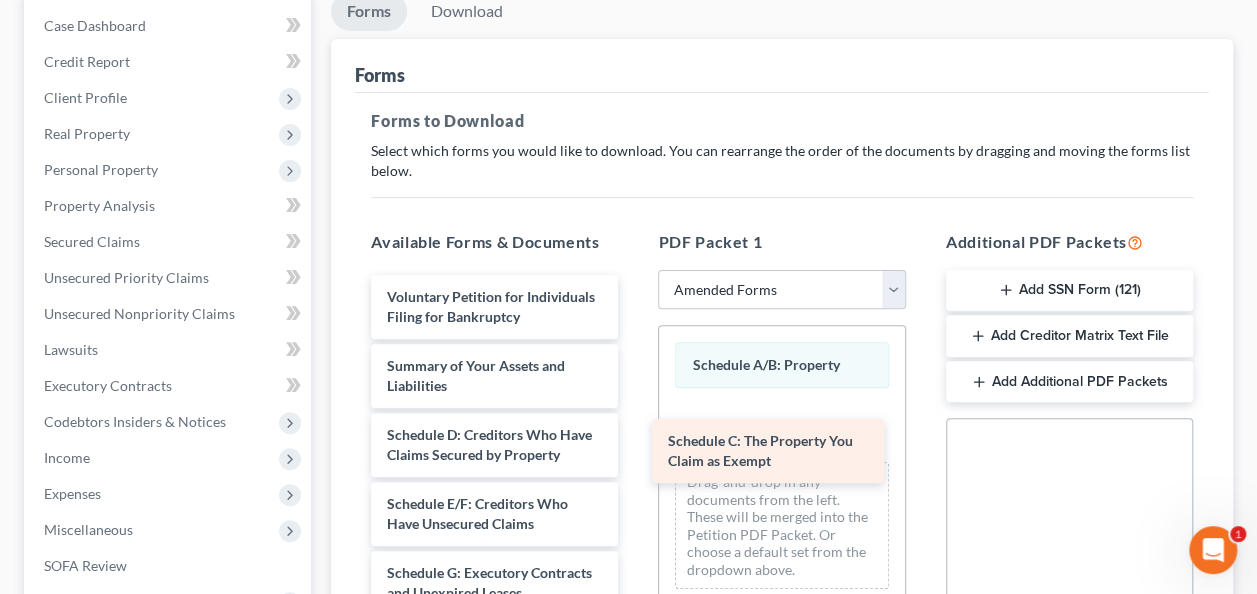 drag, startPoint x: 448, startPoint y: 462, endPoint x: 729, endPoint y: 450, distance: 281.2561 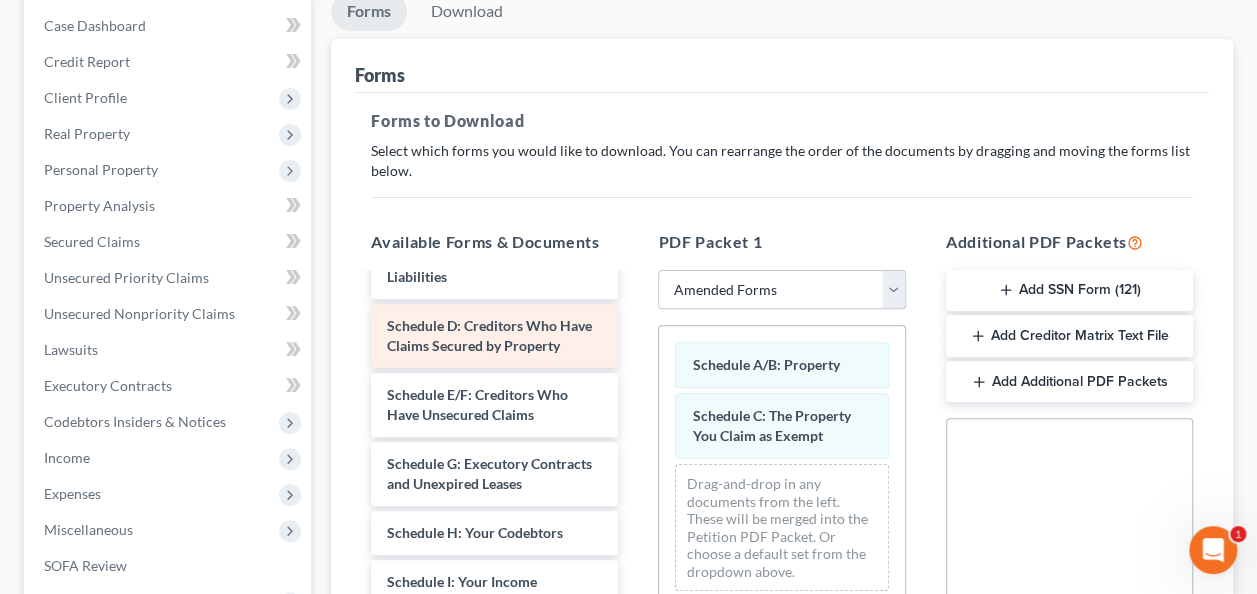 scroll, scrollTop: 0, scrollLeft: 0, axis: both 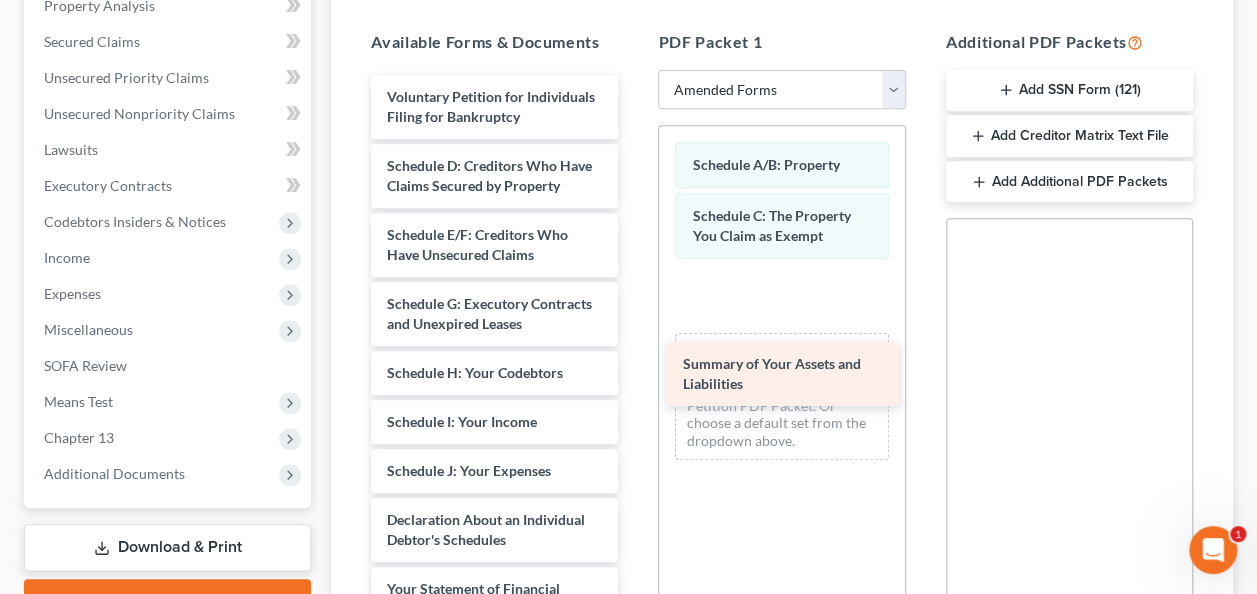 drag, startPoint x: 436, startPoint y: 190, endPoint x: 732, endPoint y: 370, distance: 346.43326 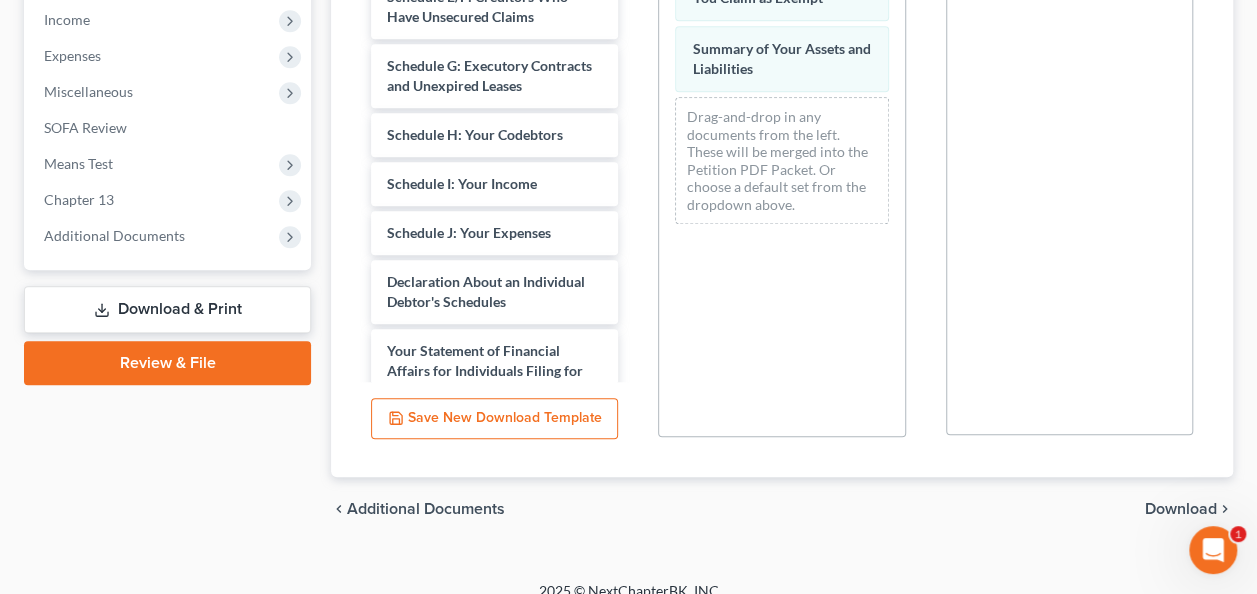 scroll, scrollTop: 659, scrollLeft: 0, axis: vertical 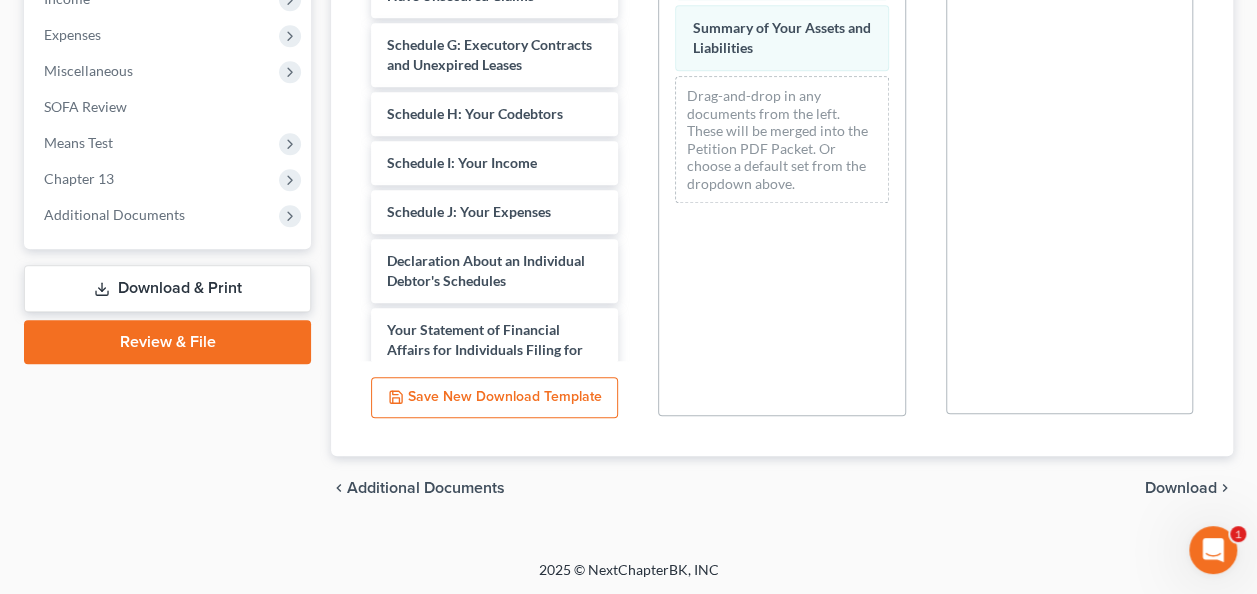 click on "Download" at bounding box center (1181, 488) 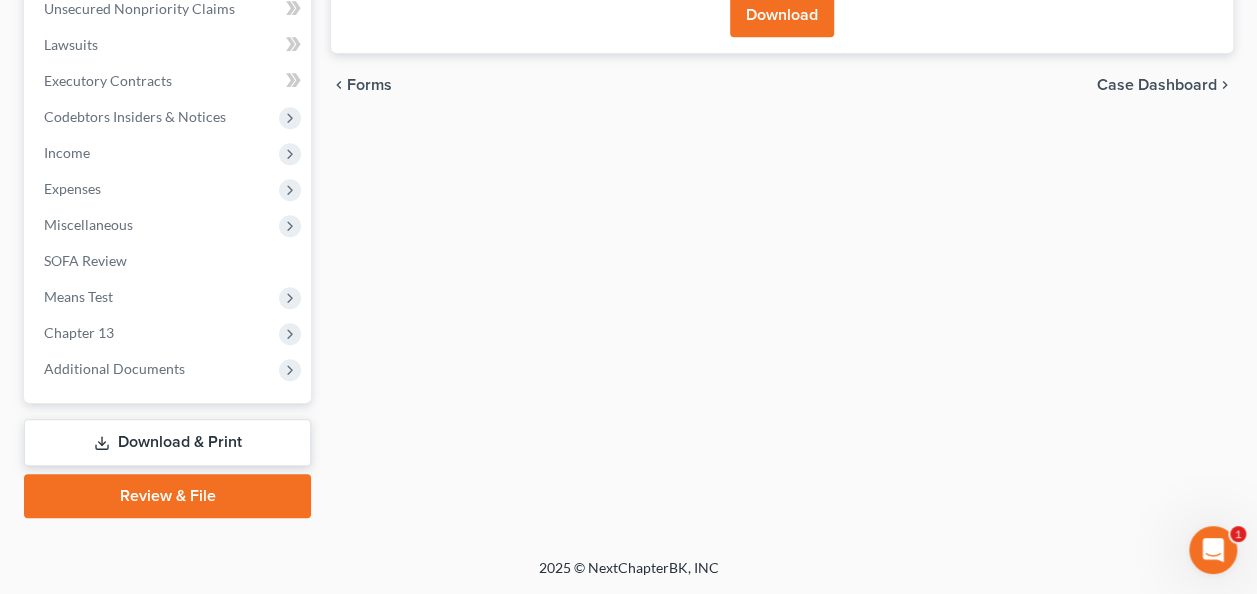 scroll, scrollTop: 502, scrollLeft: 0, axis: vertical 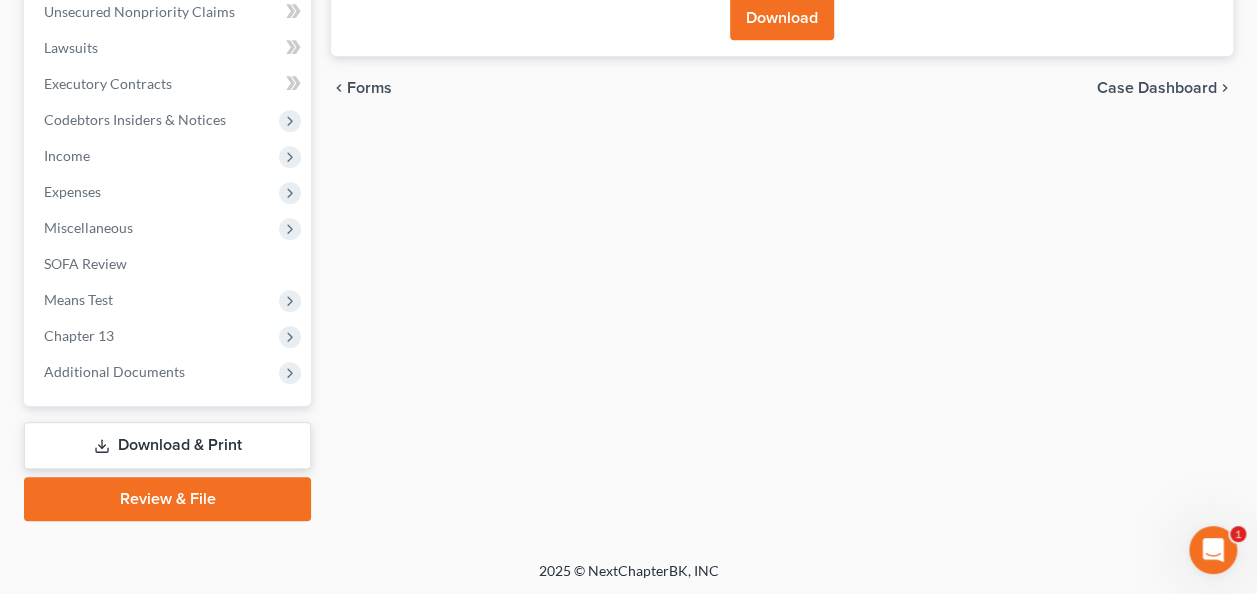 click on "Download" at bounding box center [782, 18] 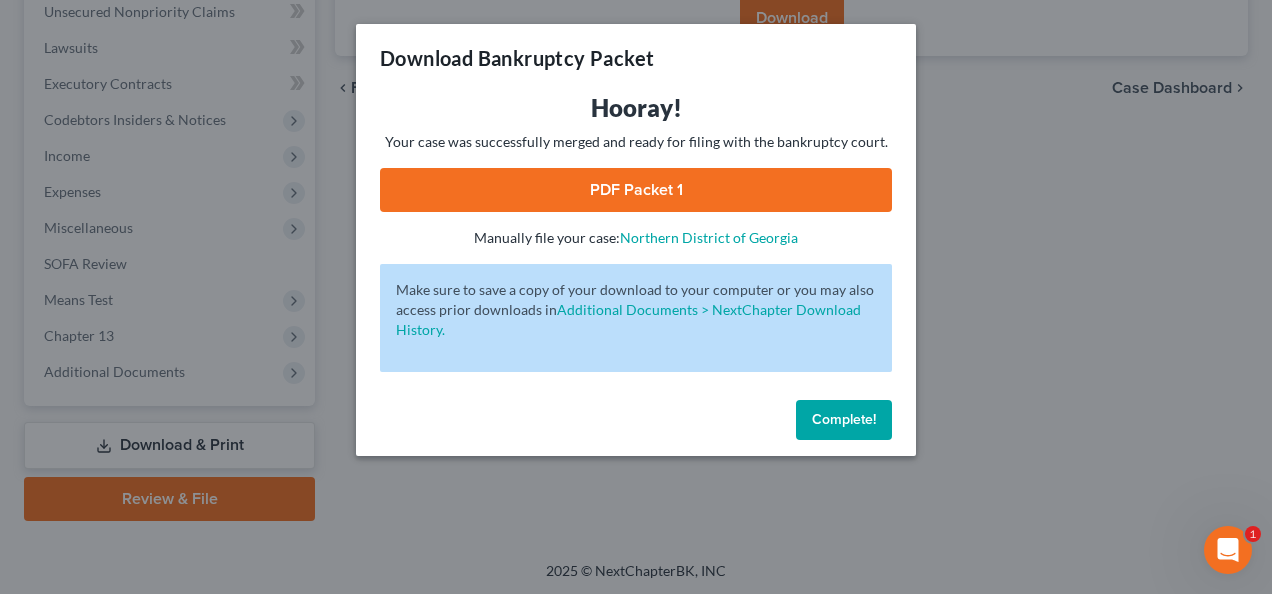 click on "PDF Packet 1" at bounding box center (636, 190) 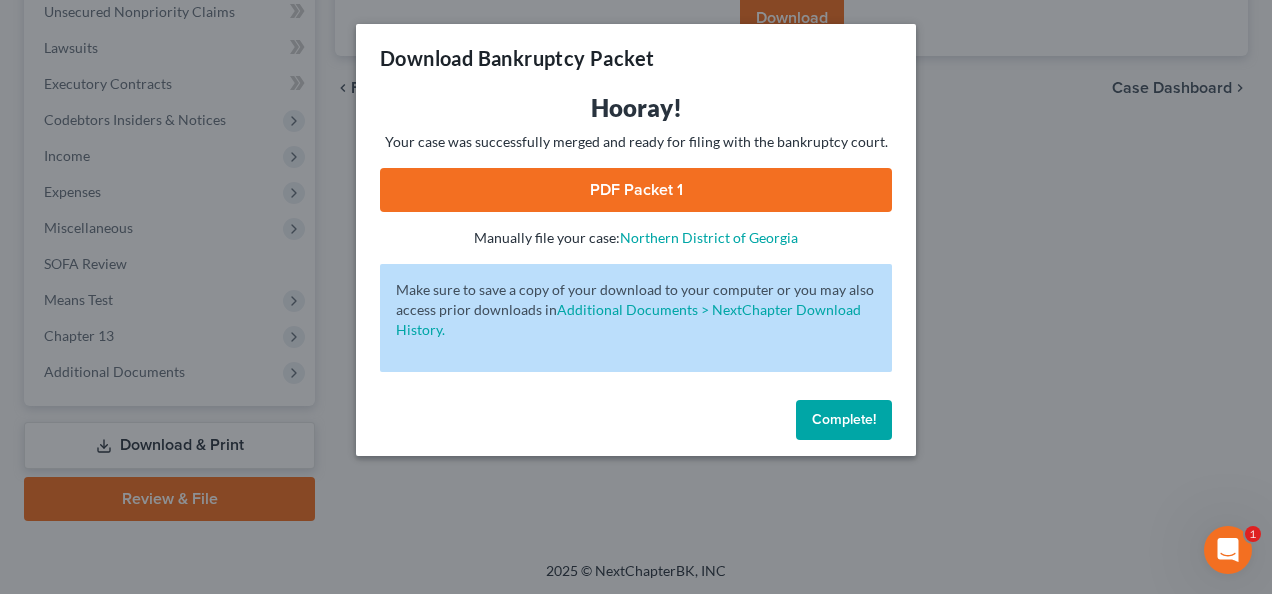 click on "Complete!" at bounding box center [844, 419] 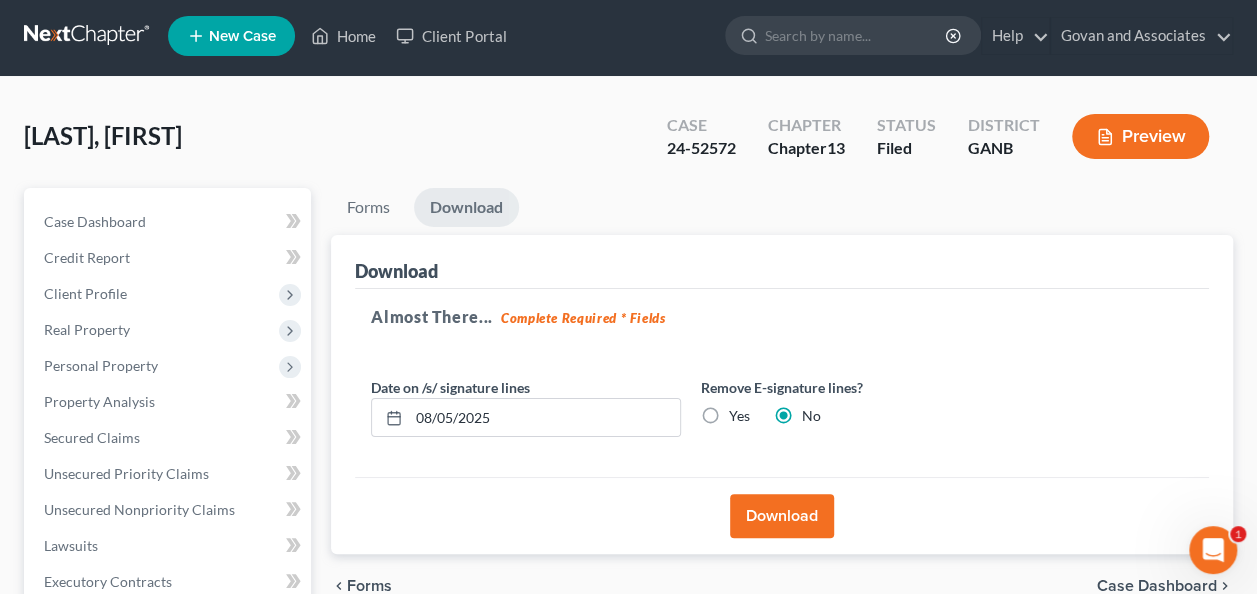 scroll, scrollTop: 2, scrollLeft: 0, axis: vertical 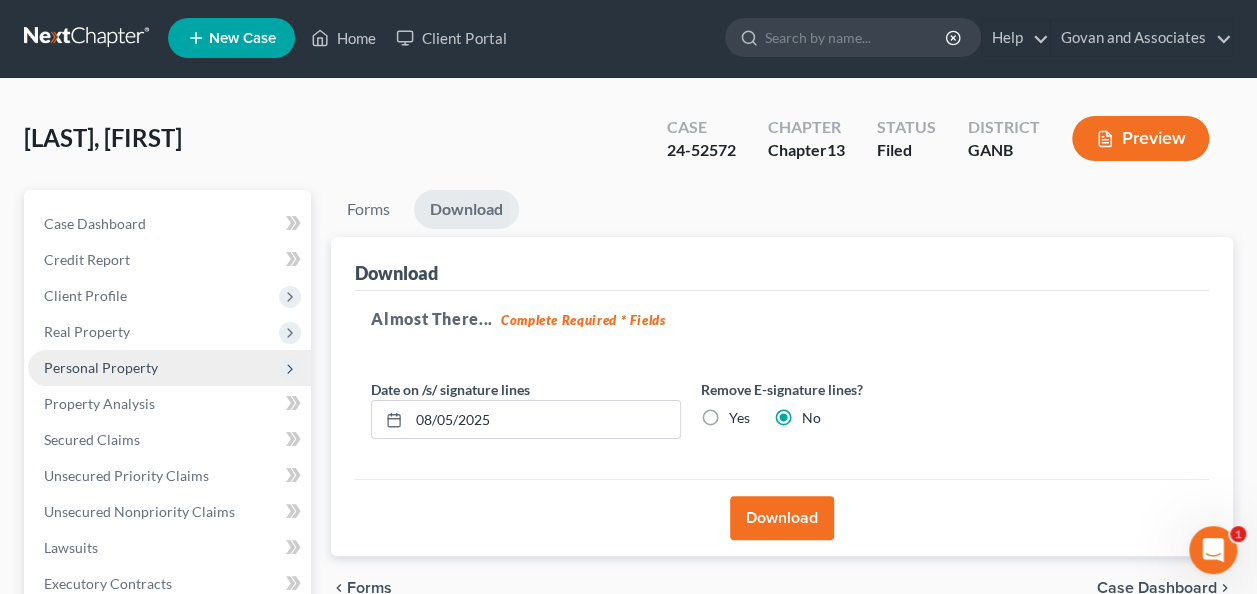 click on "Personal Property" at bounding box center [101, 367] 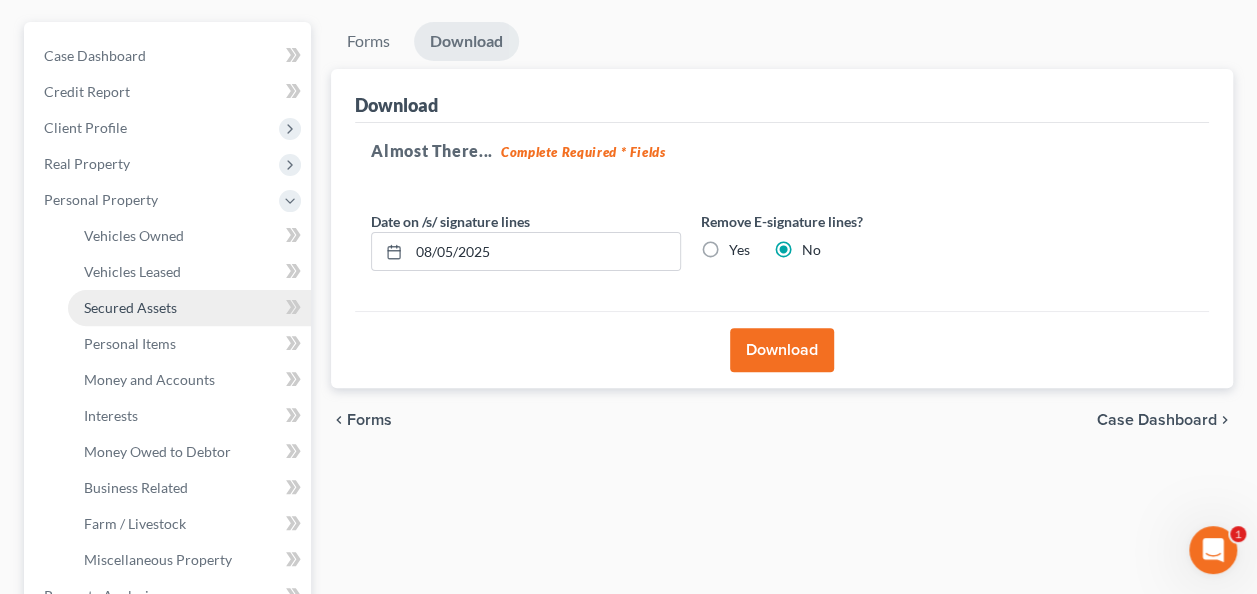 scroll, scrollTop: 202, scrollLeft: 0, axis: vertical 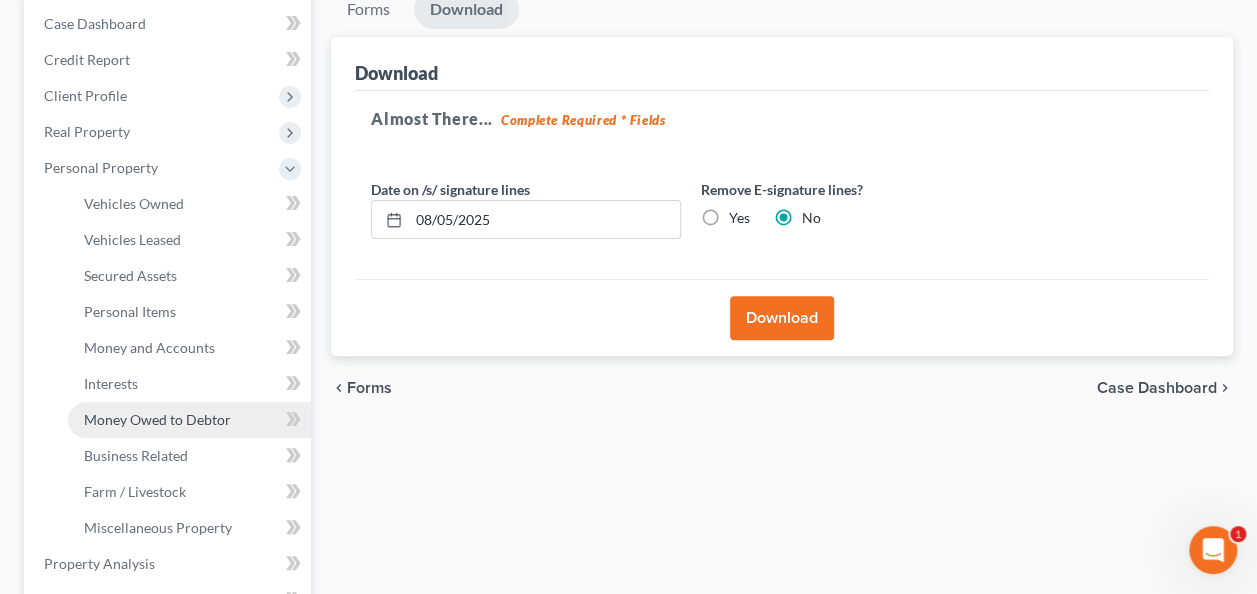 click on "Money Owed to Debtor" at bounding box center (157, 419) 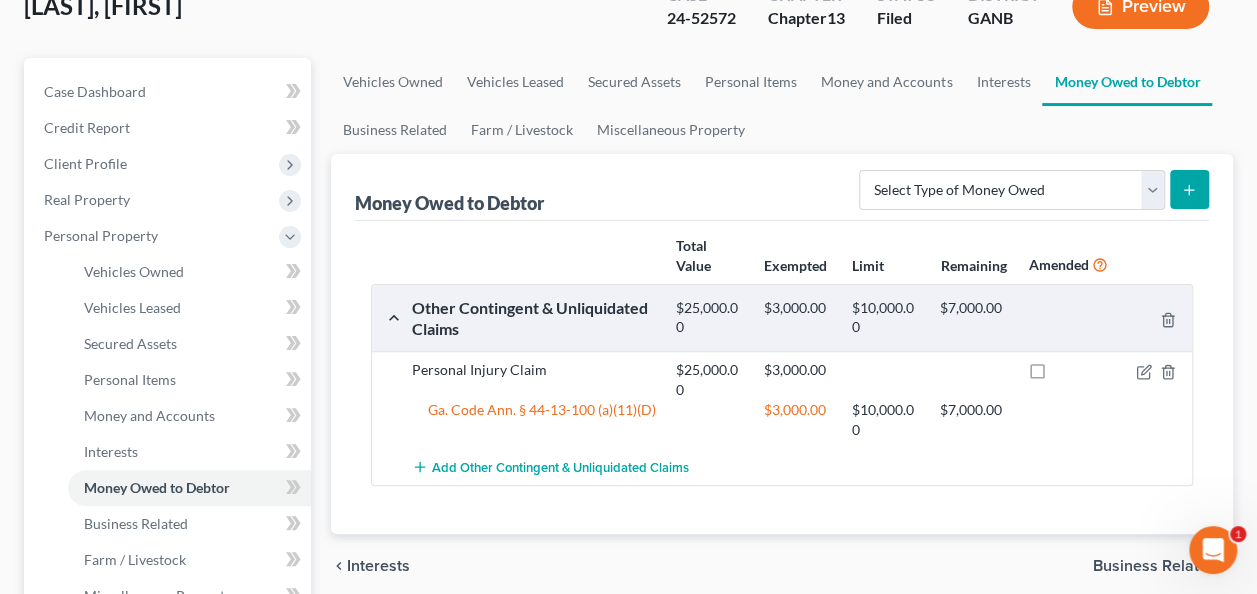 scroll, scrollTop: 200, scrollLeft: 0, axis: vertical 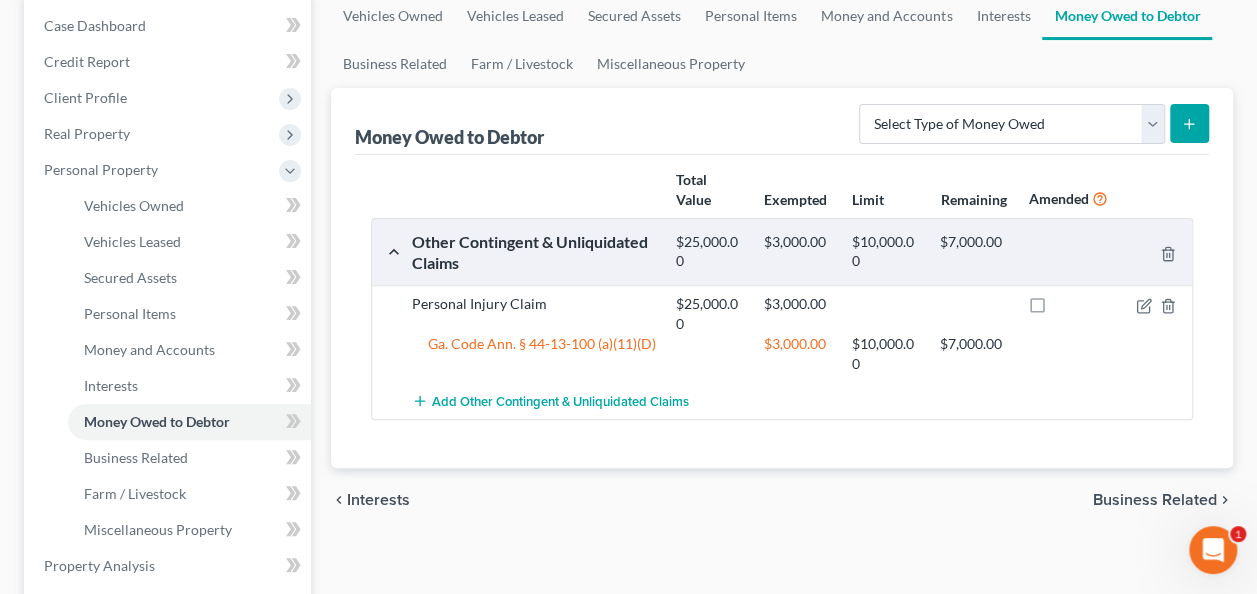 click on "chevron_left
Interests
Business Related
chevron_right" at bounding box center [782, 500] 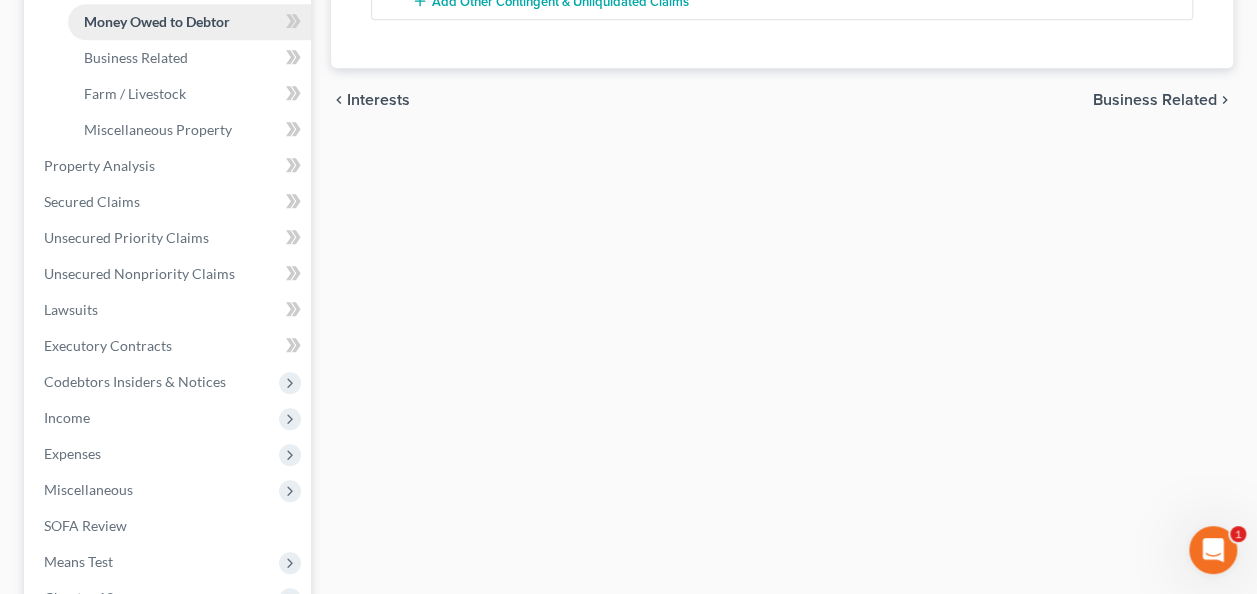 scroll, scrollTop: 862, scrollLeft: 0, axis: vertical 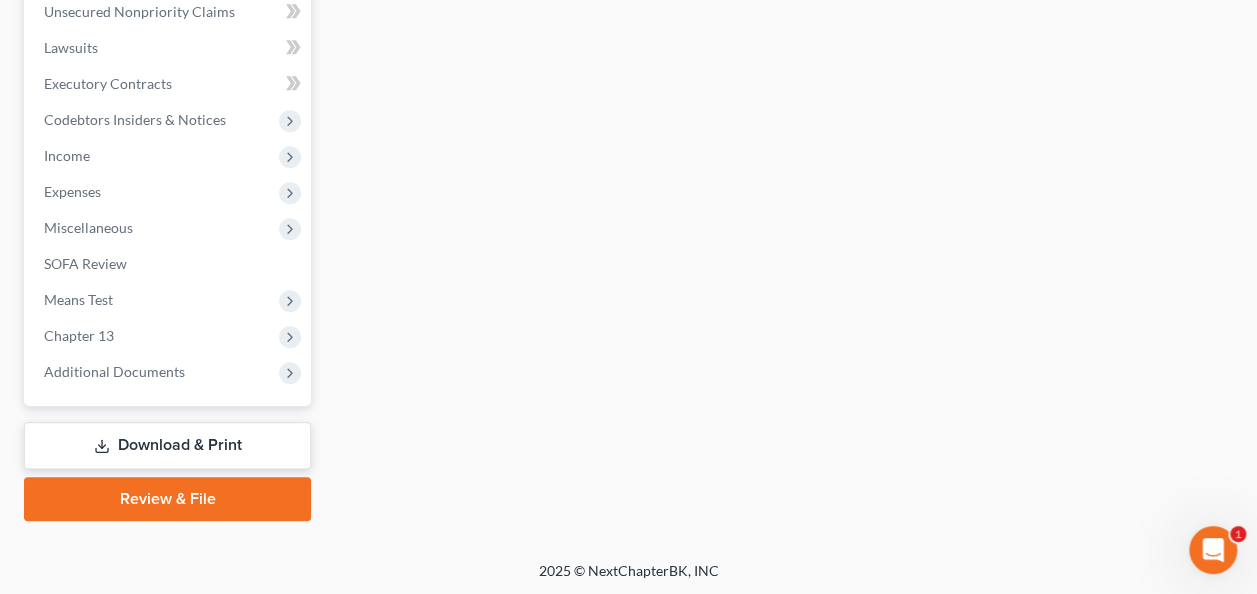 drag, startPoint x: 172, startPoint y: 444, endPoint x: 233, endPoint y: 444, distance: 61 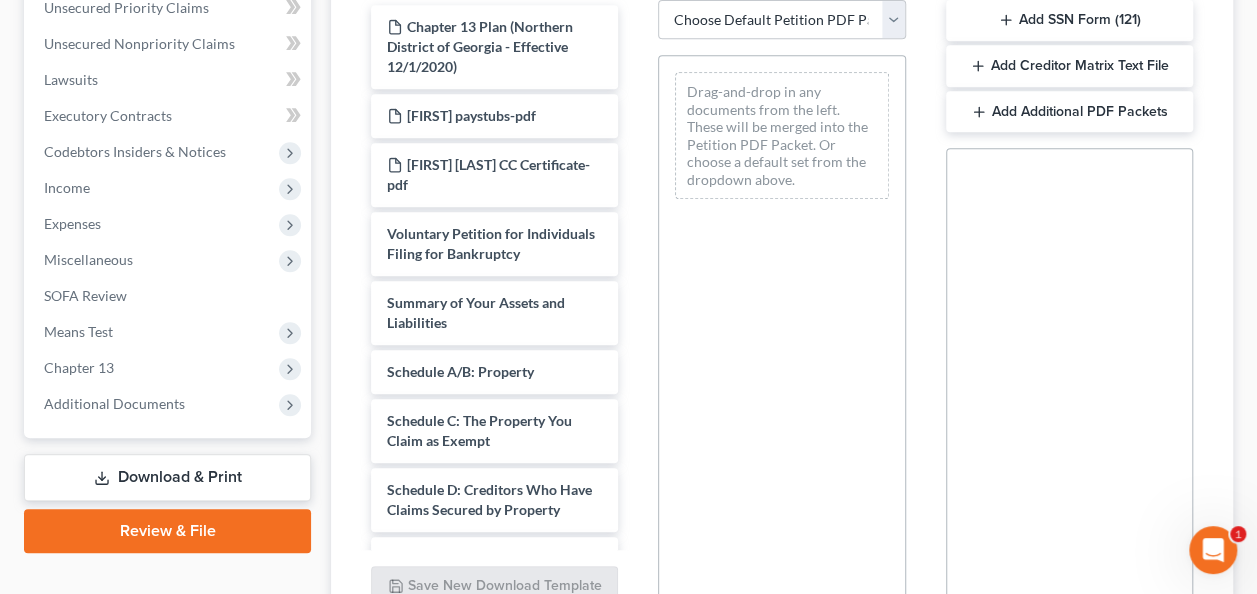scroll, scrollTop: 500, scrollLeft: 0, axis: vertical 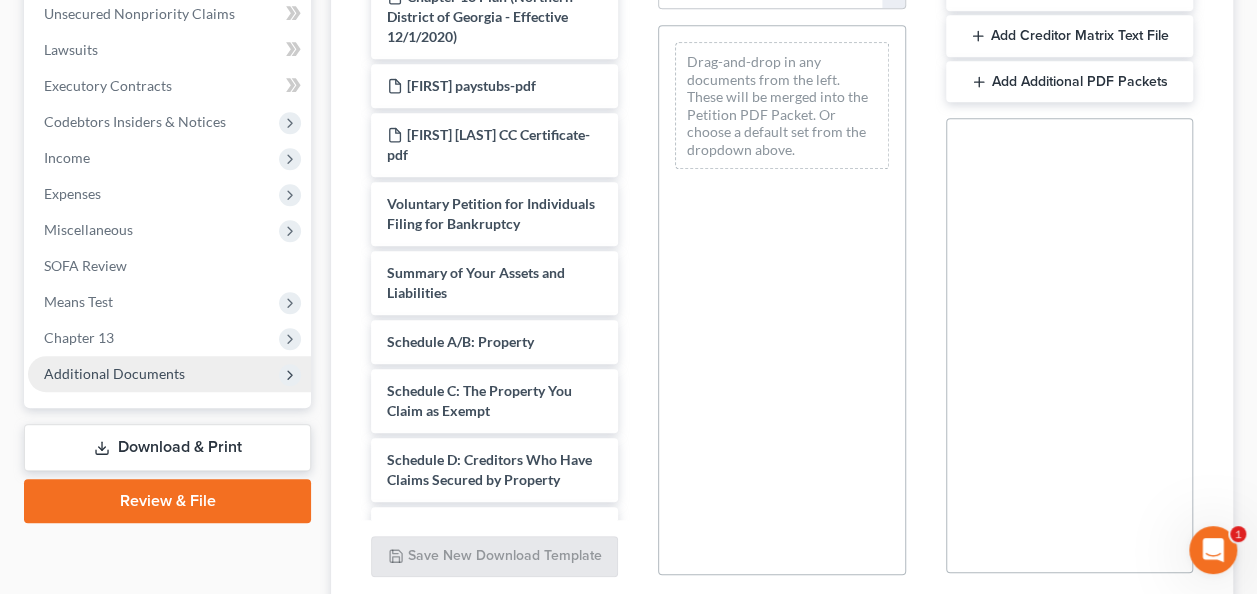 click on "Additional Documents" at bounding box center [114, 373] 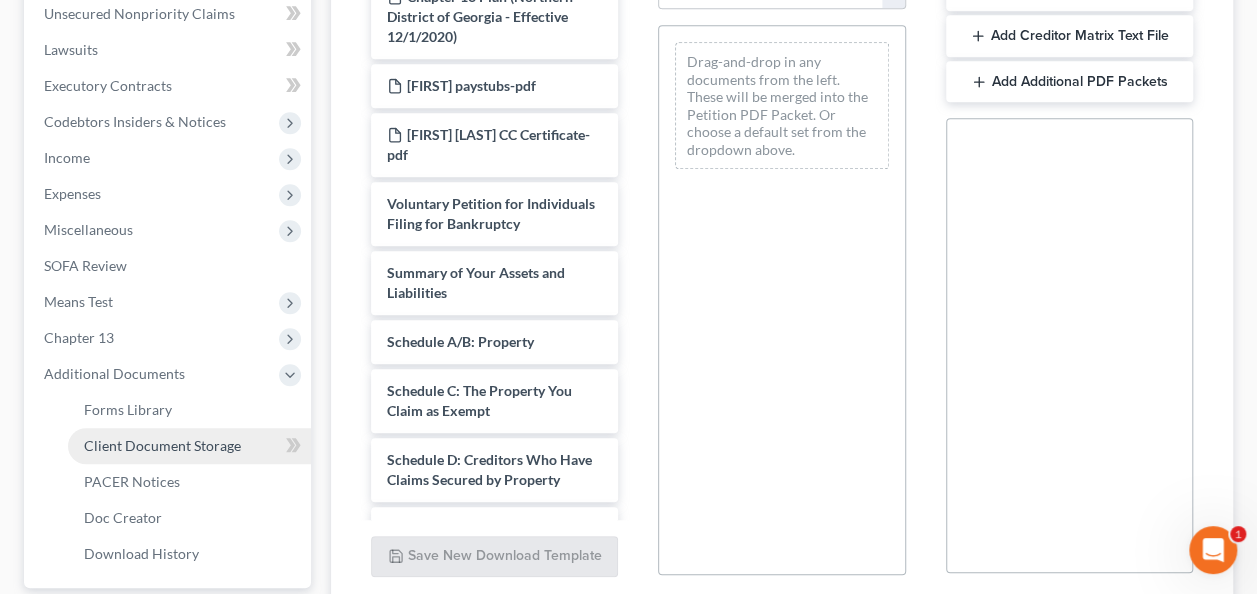 click on "Client Document Storage" at bounding box center [162, 445] 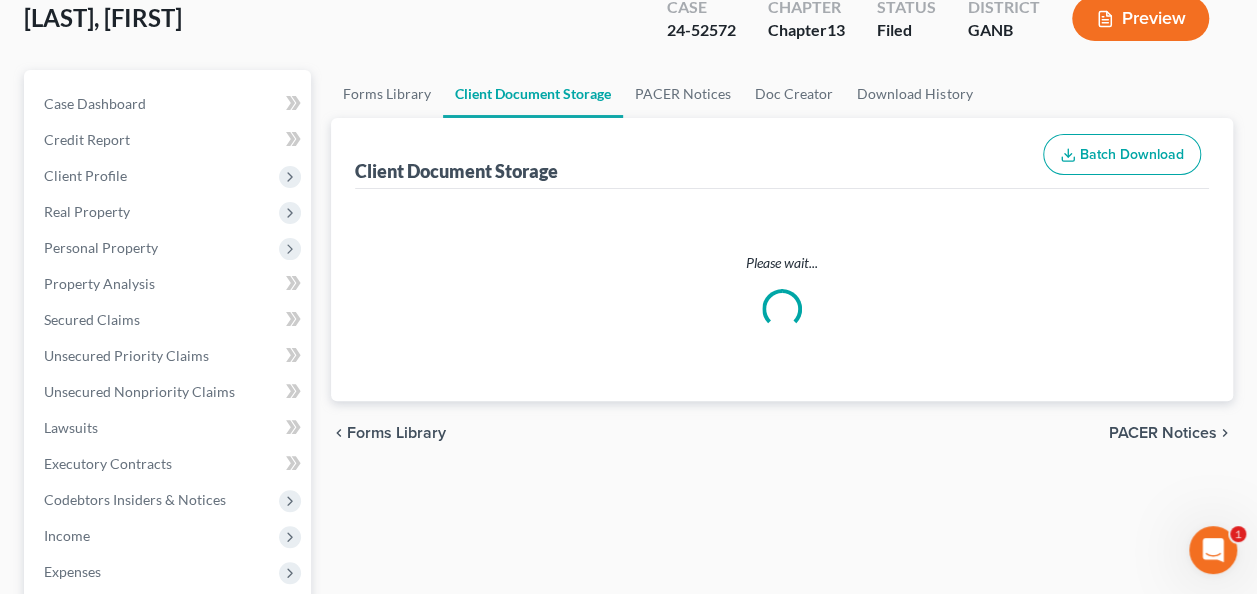 scroll, scrollTop: 0, scrollLeft: 0, axis: both 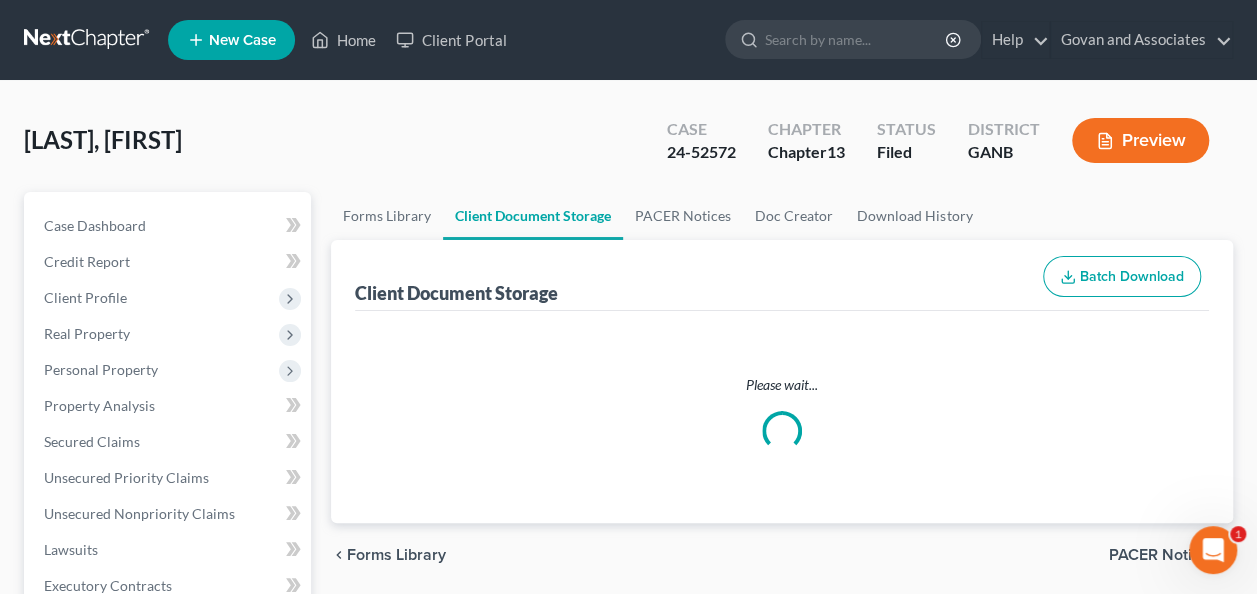 select on "0" 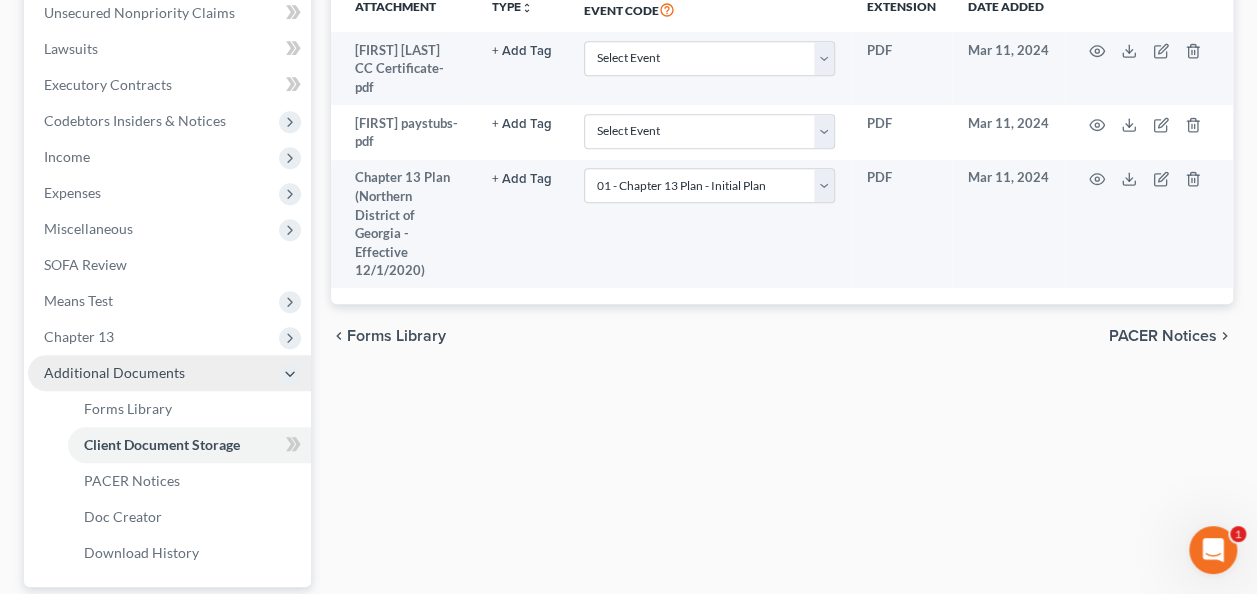 scroll, scrollTop: 600, scrollLeft: 0, axis: vertical 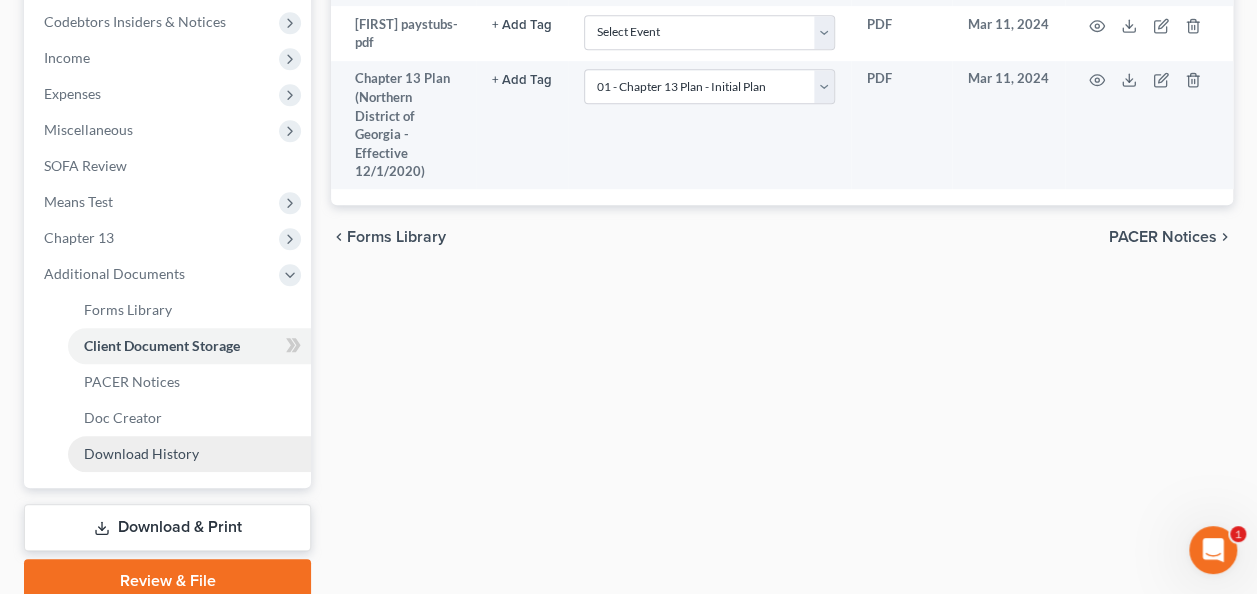 click on "Download History" at bounding box center [141, 453] 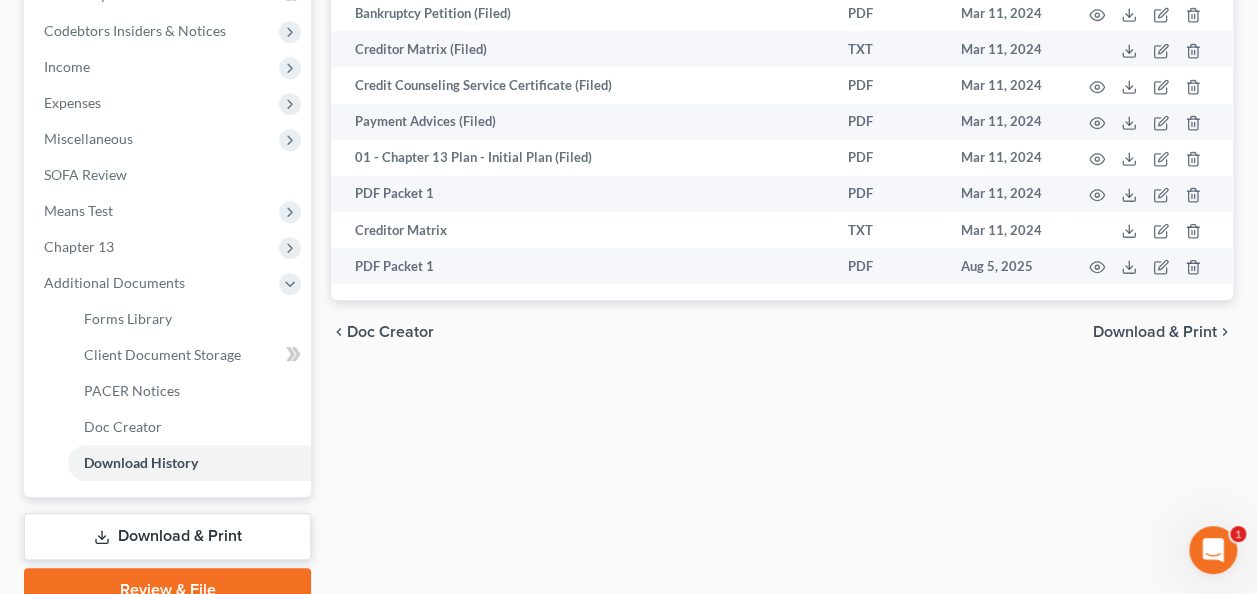 scroll, scrollTop: 600, scrollLeft: 0, axis: vertical 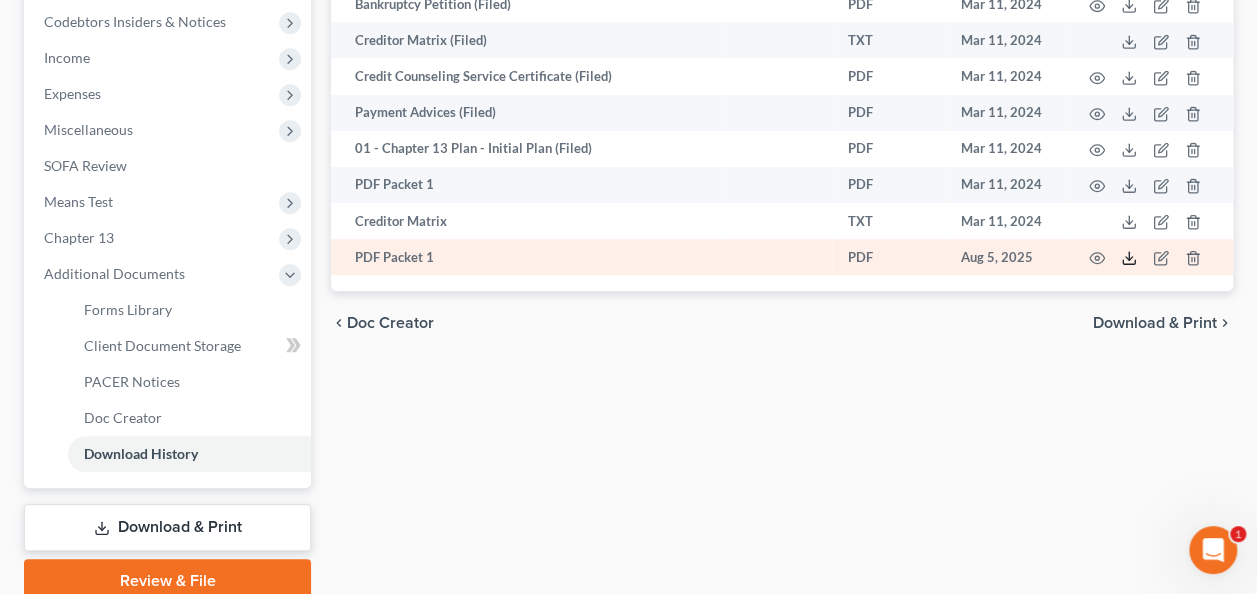 click 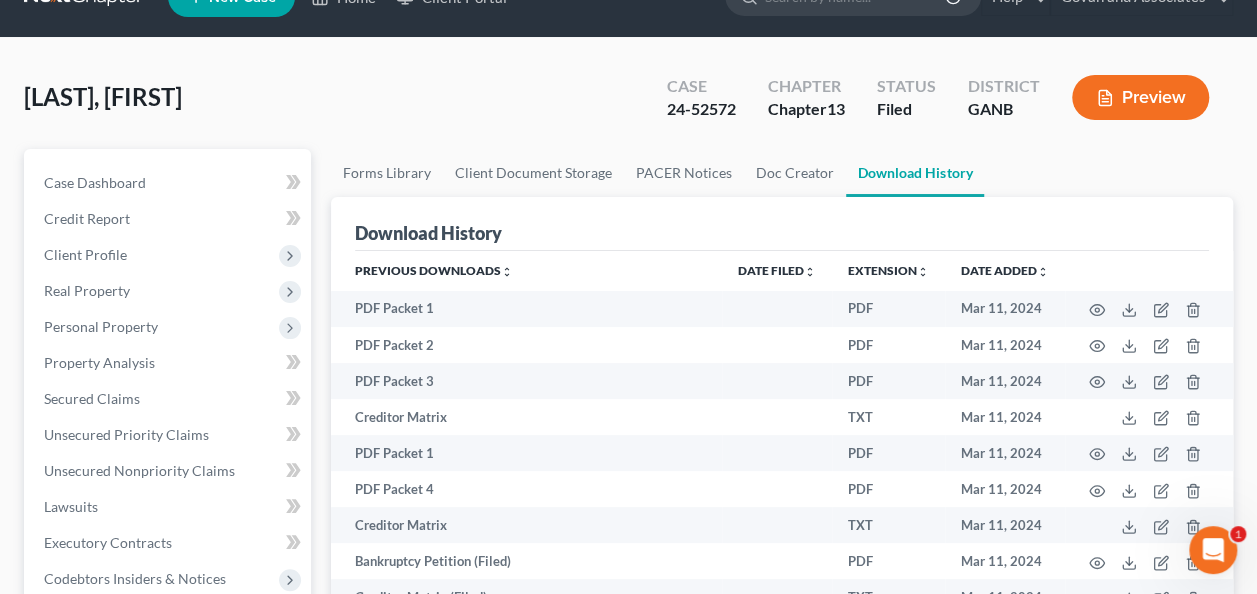 scroll, scrollTop: 0, scrollLeft: 0, axis: both 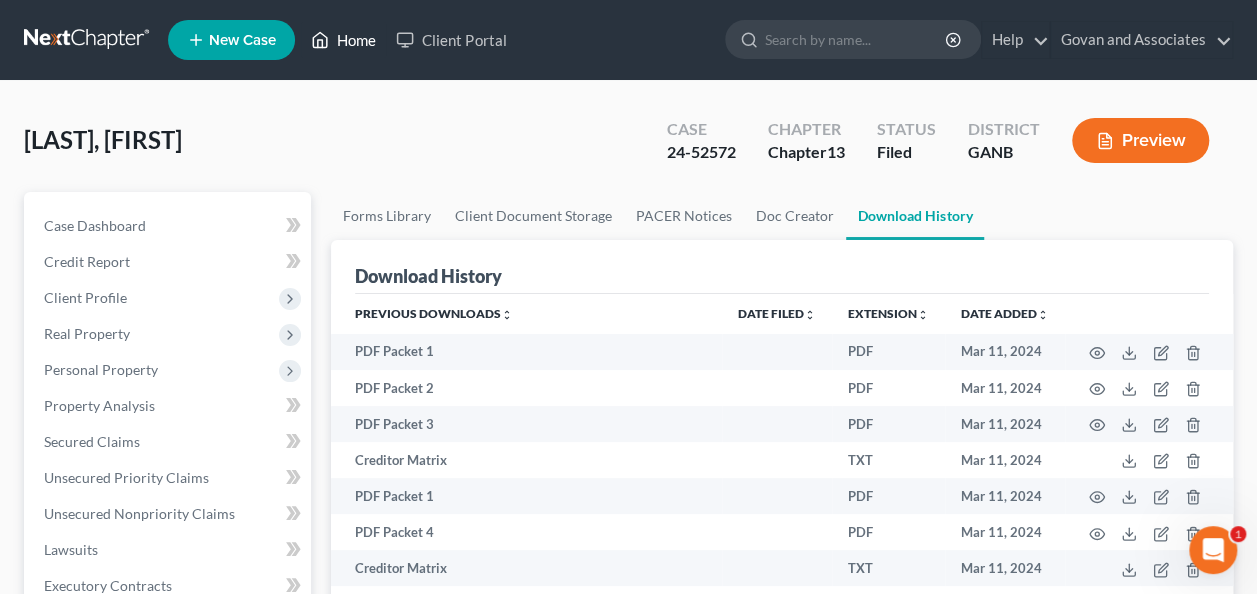 click on "Home" at bounding box center [343, 40] 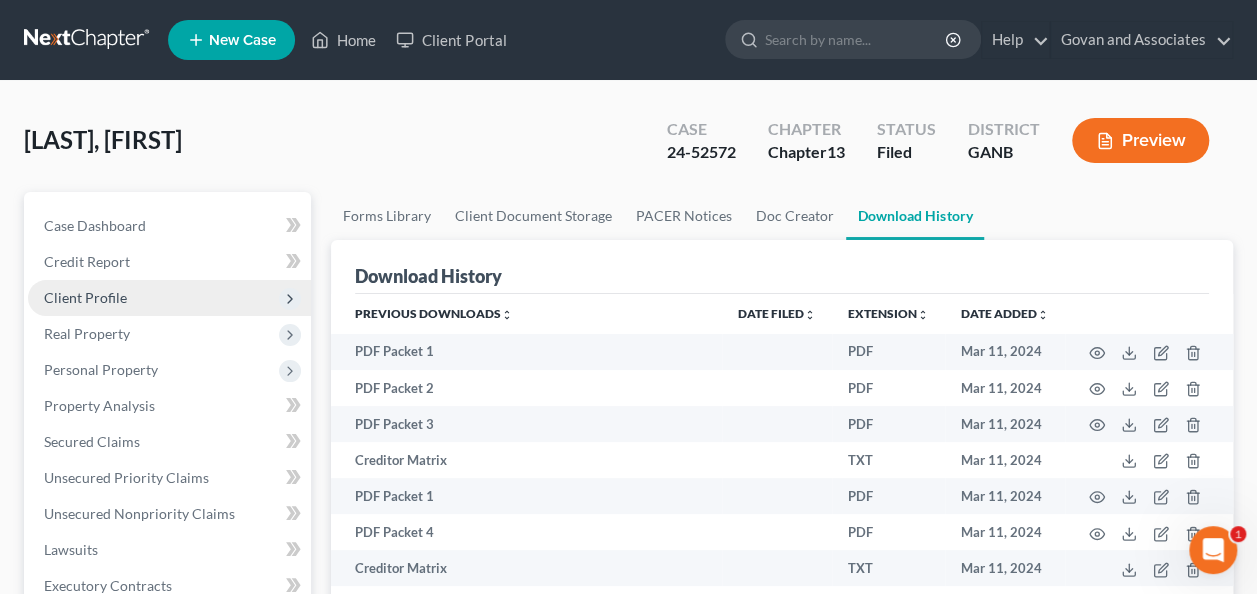 click on "Client Profile" at bounding box center (85, 297) 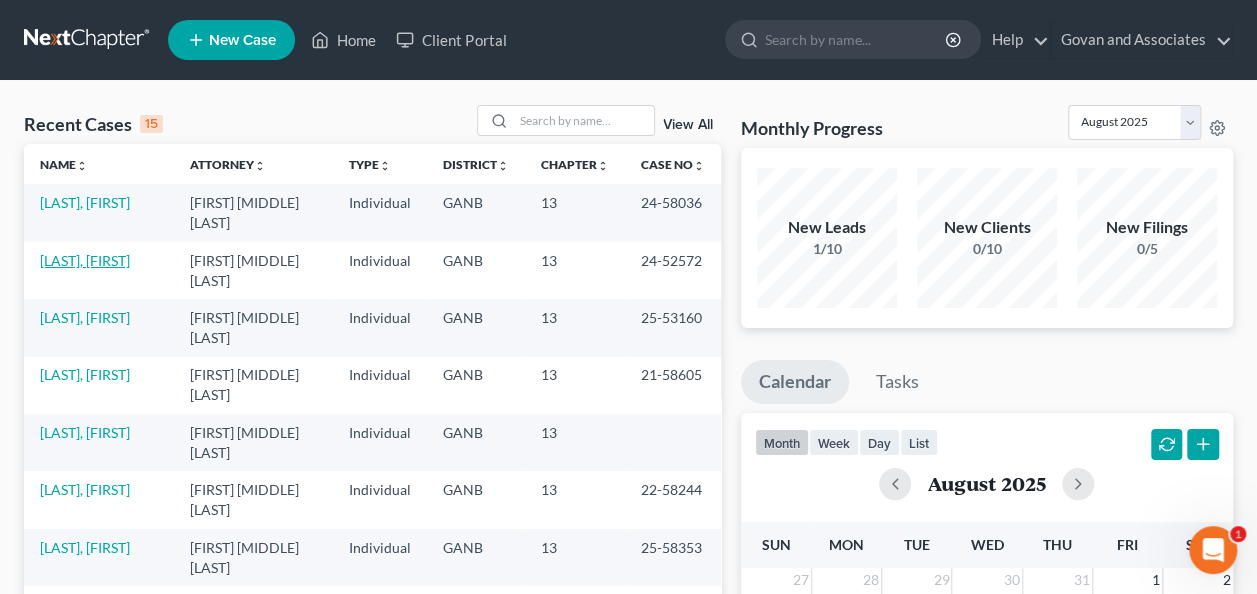 click on "[LAST], [FIRST]" at bounding box center [85, 260] 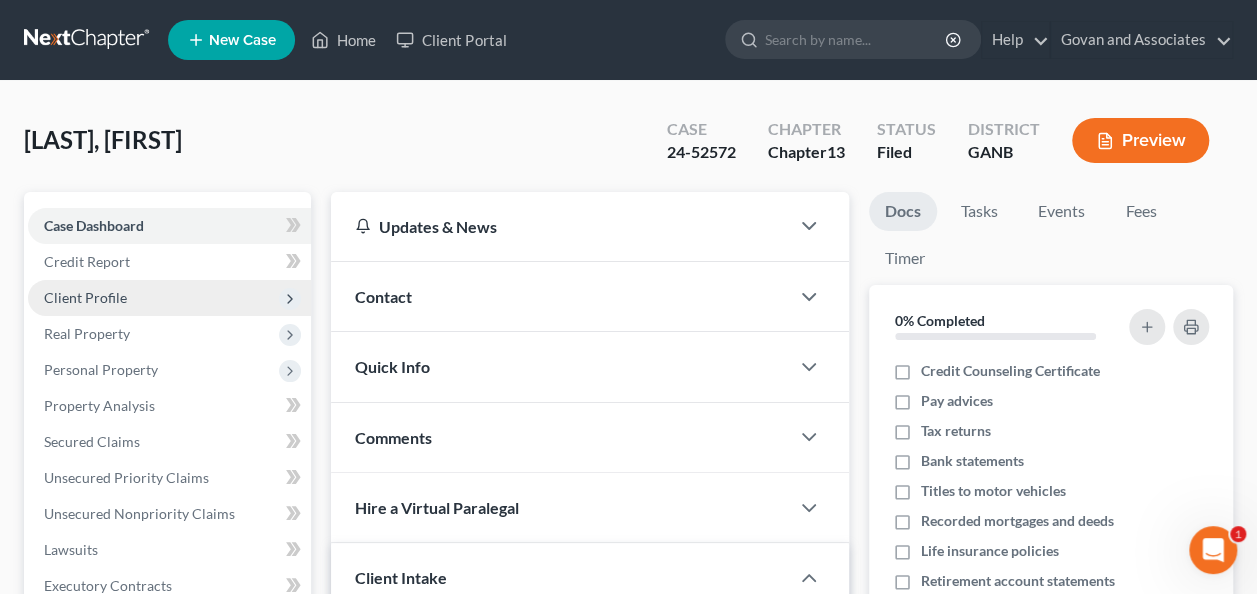 click on "Client Profile" at bounding box center [85, 297] 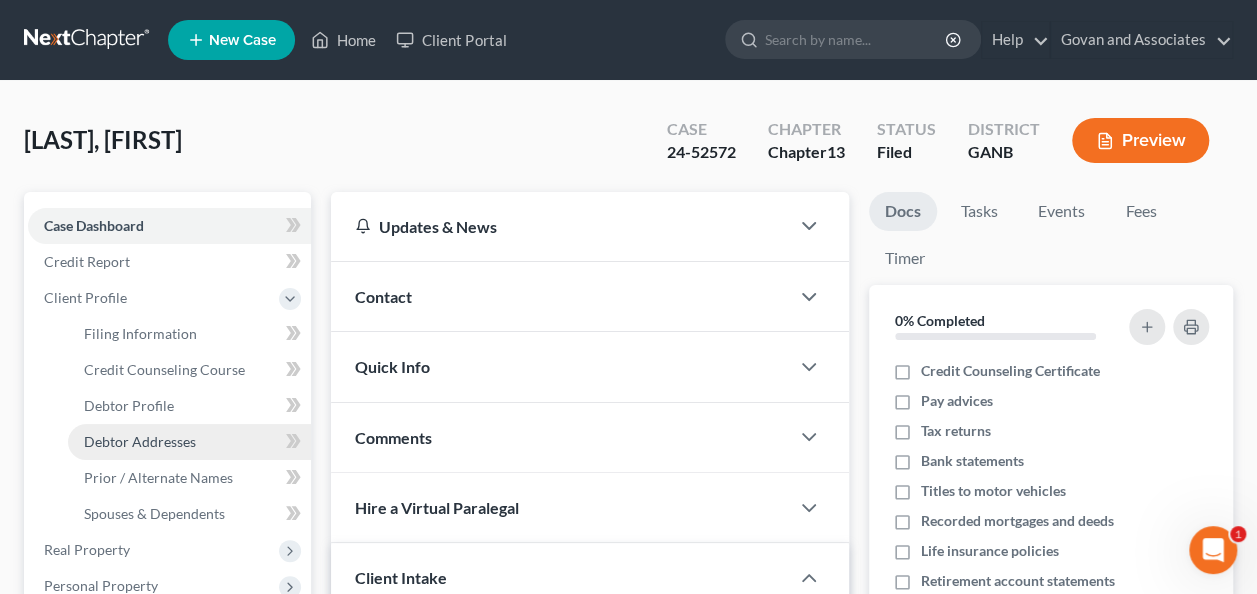 click on "Debtor Addresses" at bounding box center (140, 441) 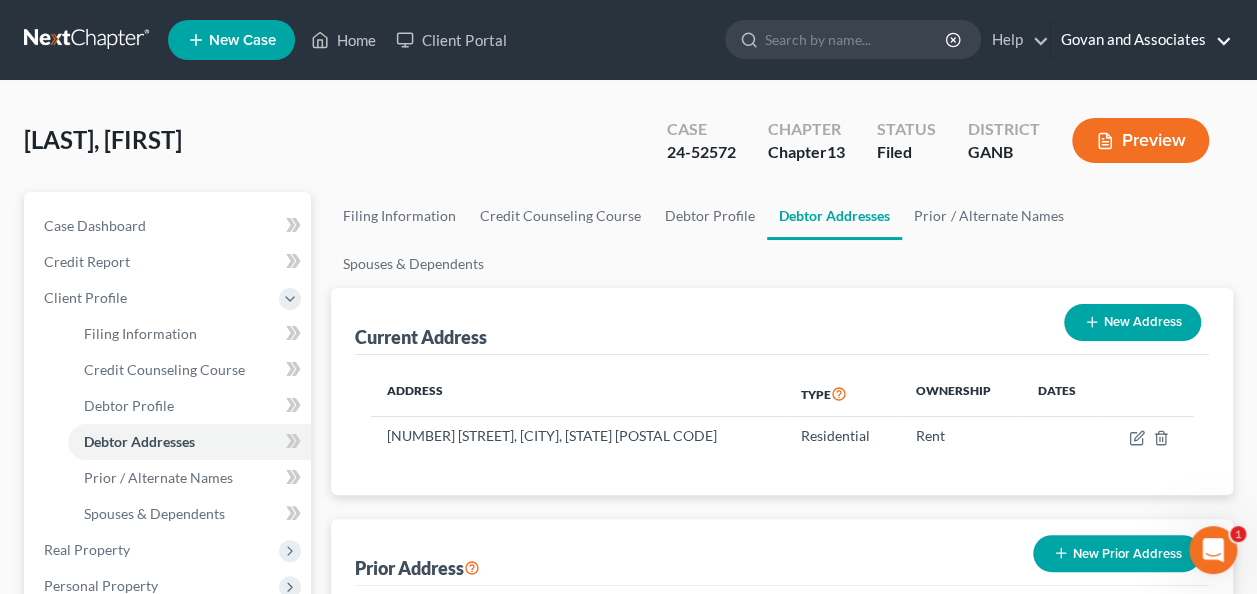 click on "Govan and Associates" at bounding box center (1141, 40) 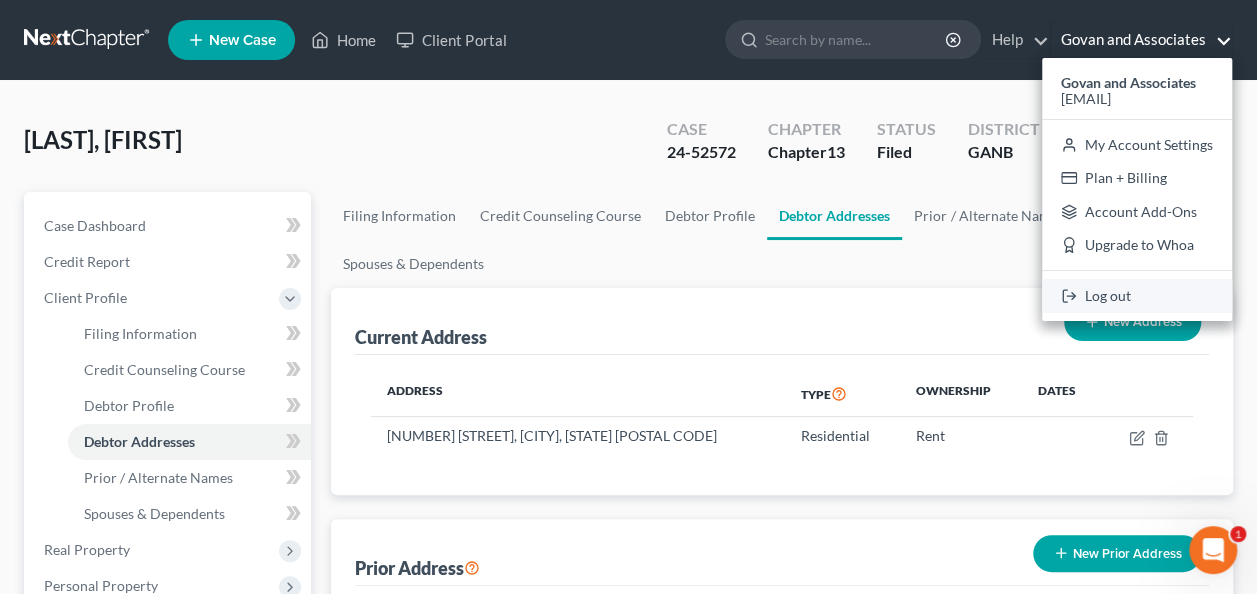 click on "Log out" at bounding box center (1137, 296) 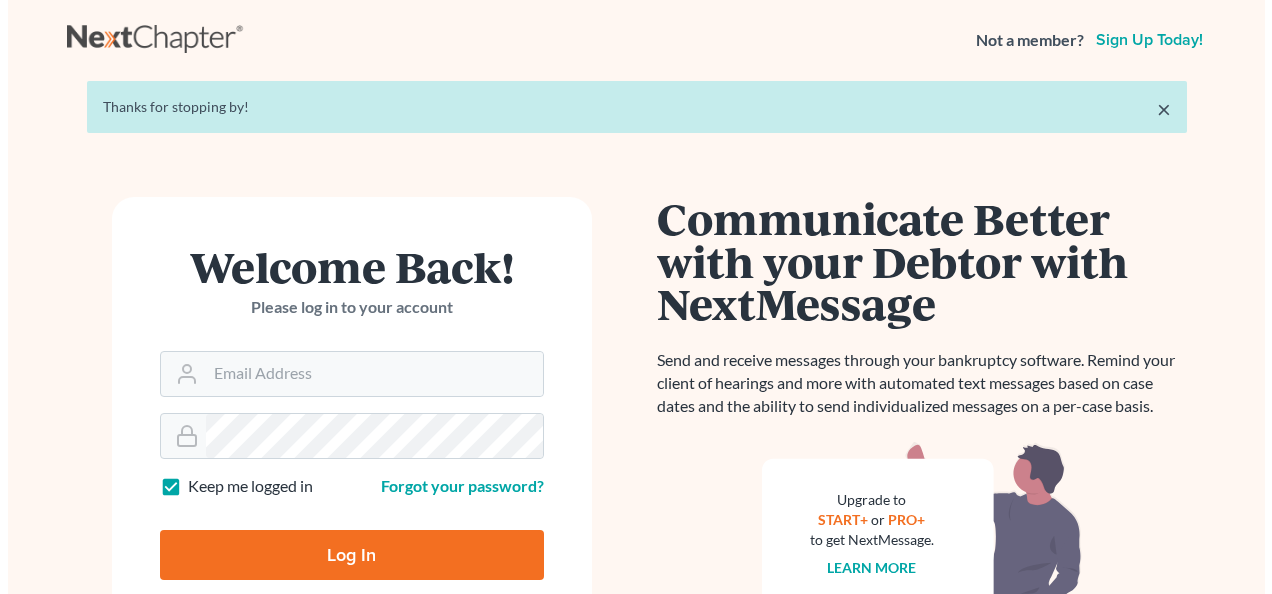 scroll, scrollTop: 0, scrollLeft: 0, axis: both 